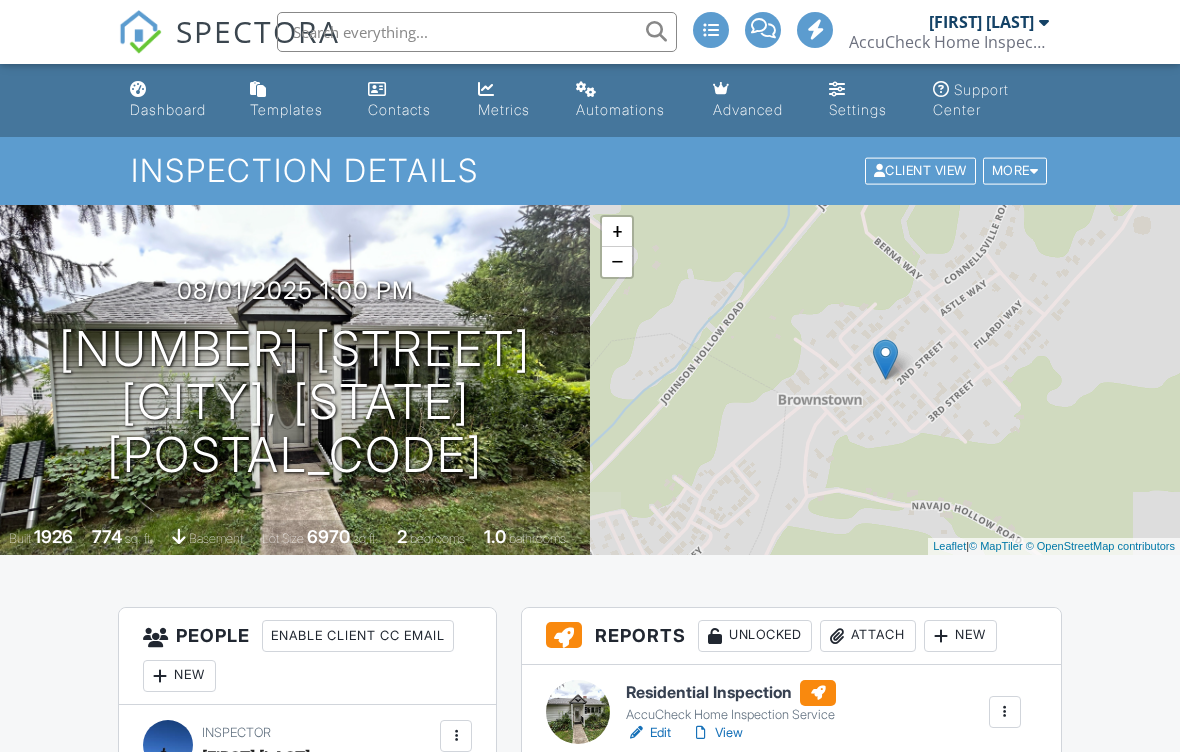 scroll, scrollTop: 16, scrollLeft: 0, axis: vertical 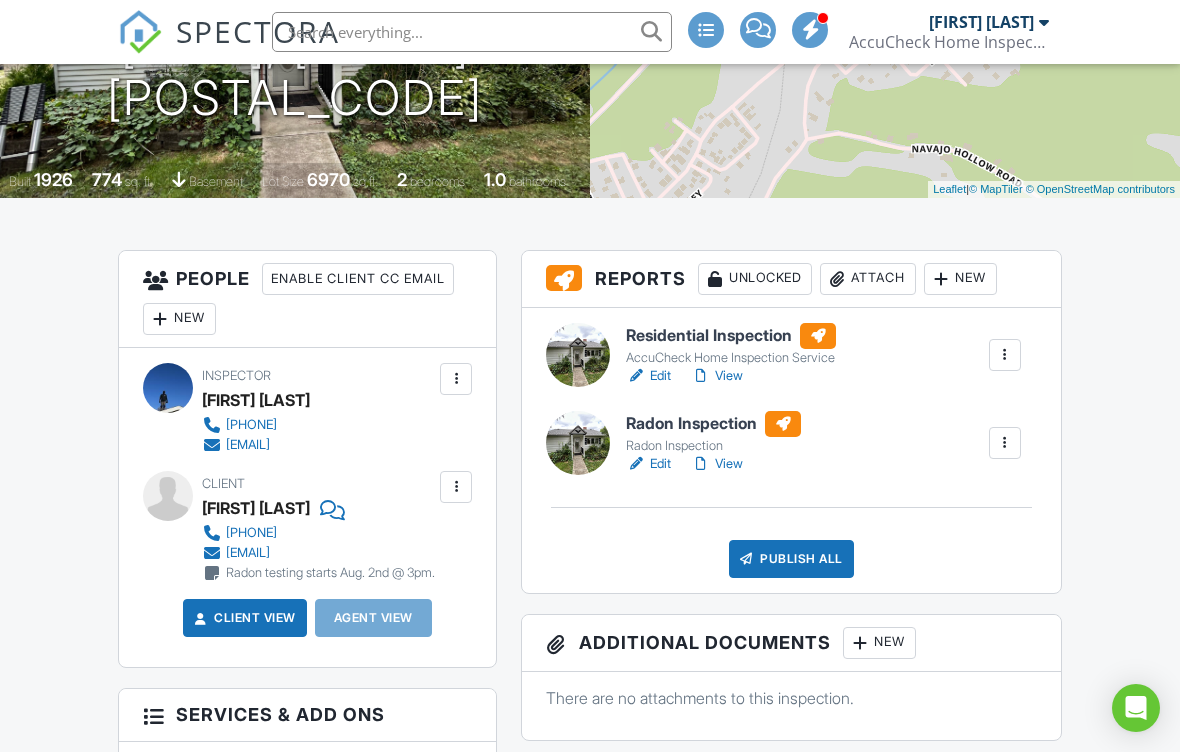 click at bounding box center [1005, 355] 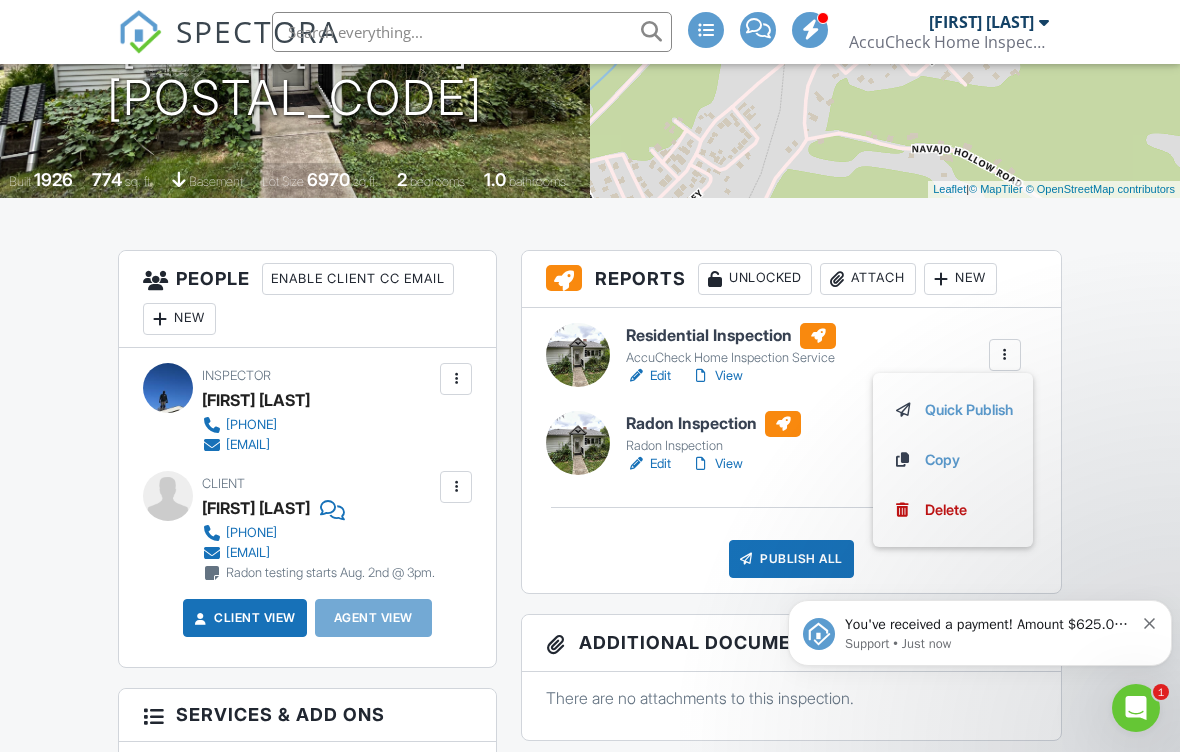 scroll, scrollTop: 0, scrollLeft: 0, axis: both 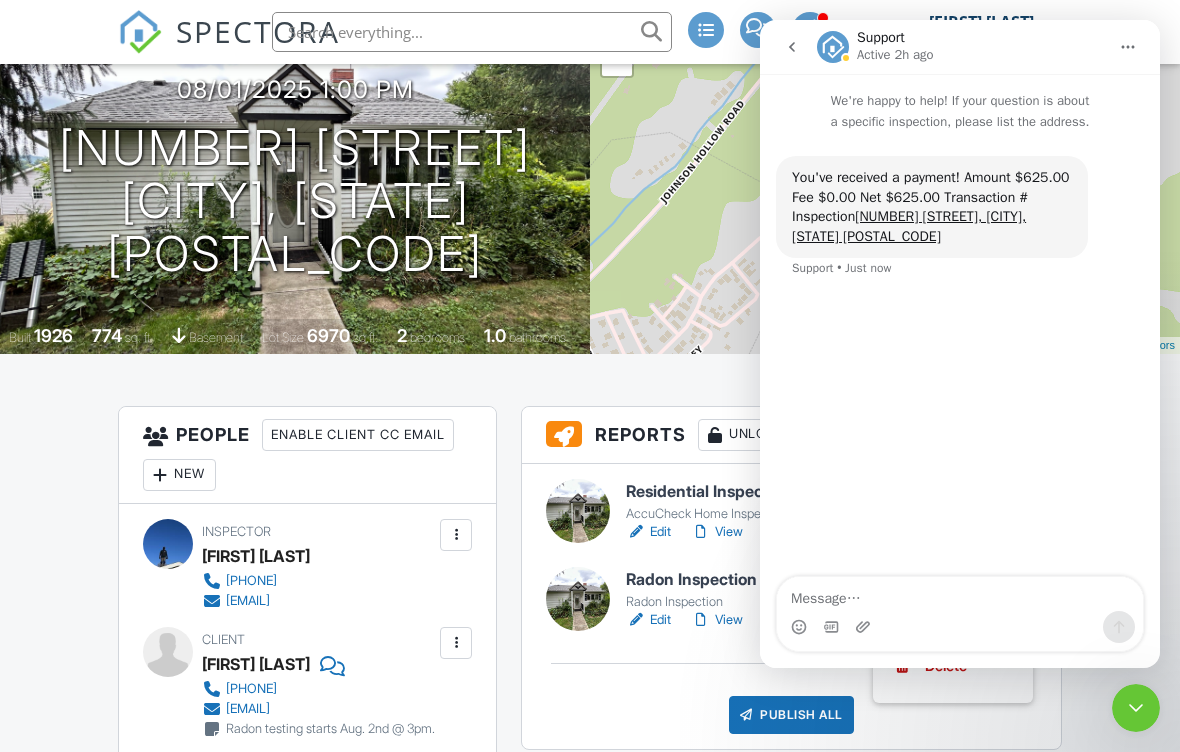 click 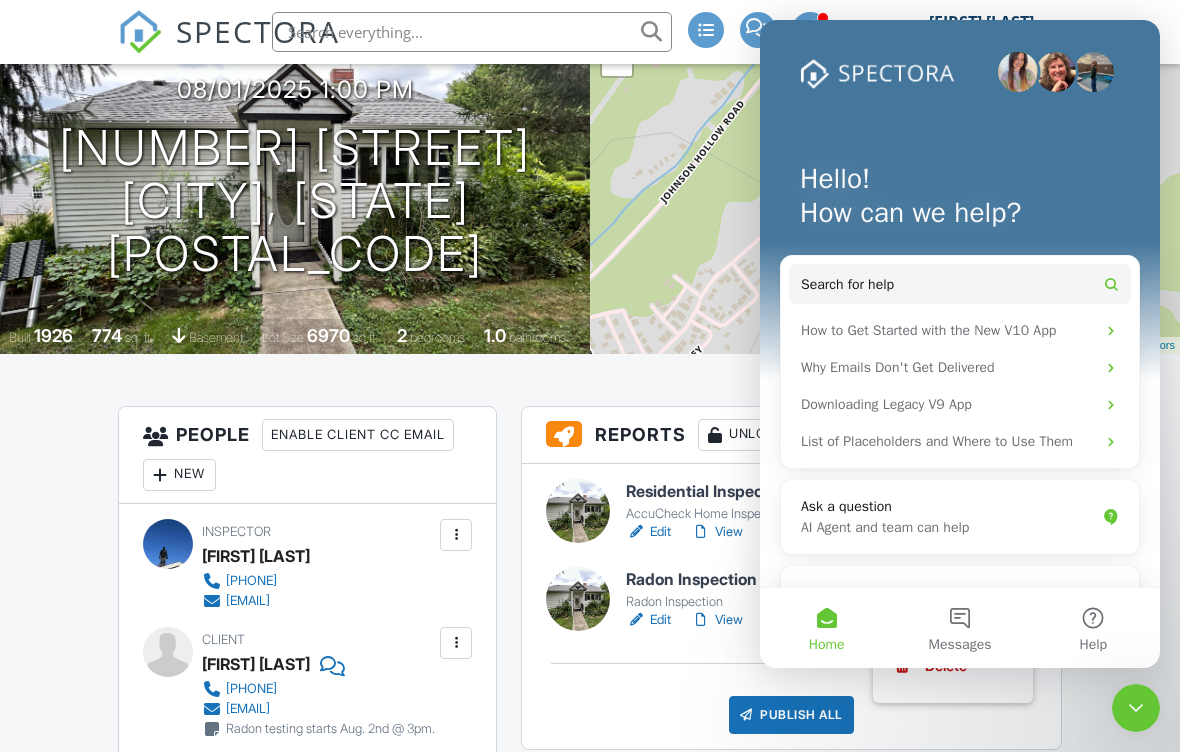 click at bounding box center [1136, 708] 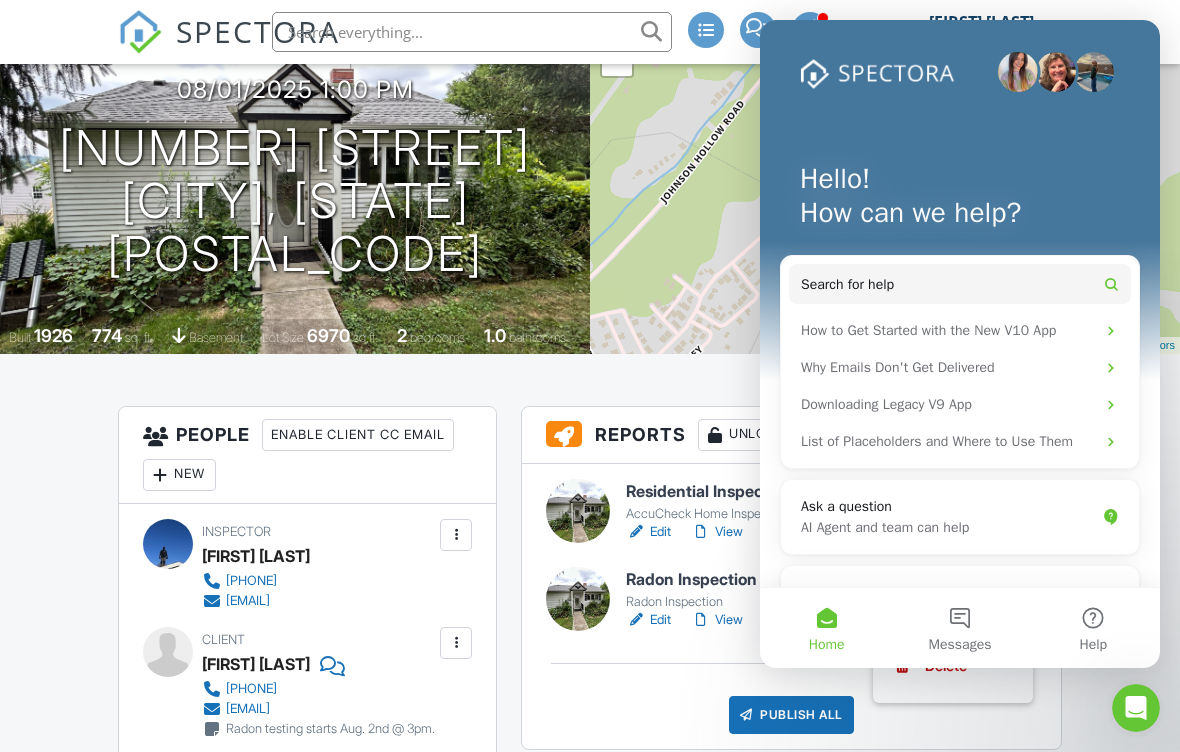 click at bounding box center (1136, 708) 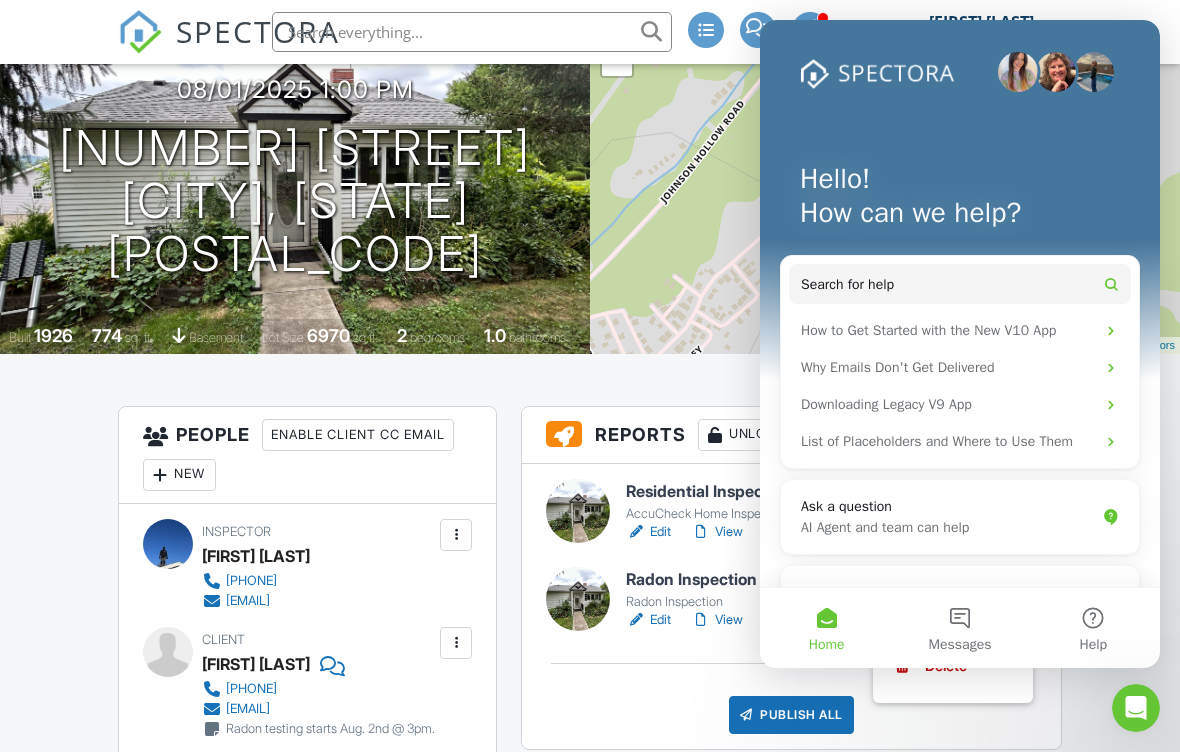 scroll, scrollTop: 0, scrollLeft: 0, axis: both 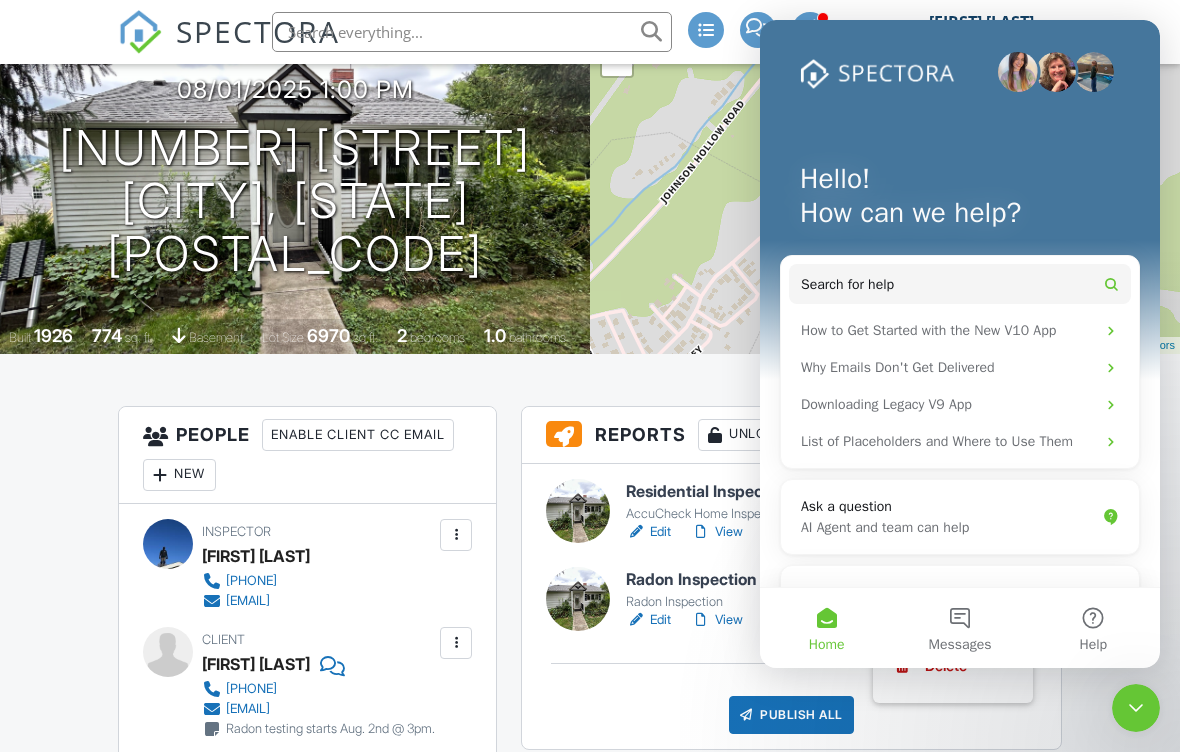 click 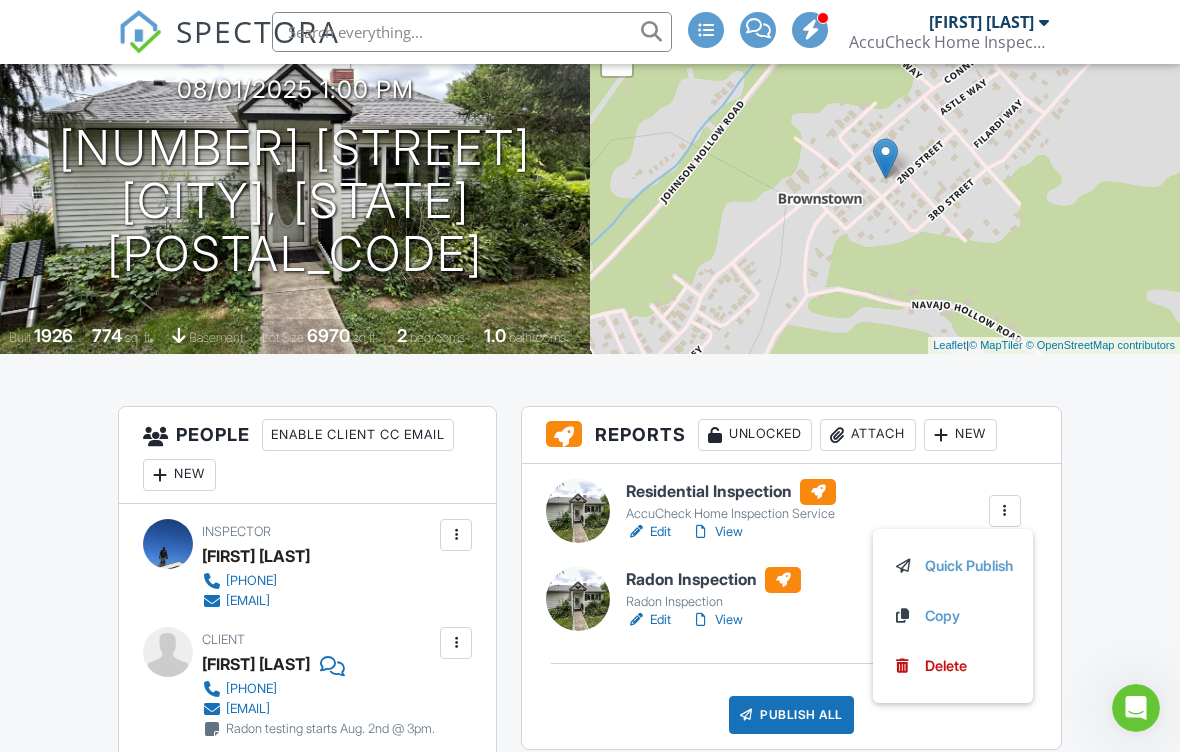 click on "Quick Publish" at bounding box center (953, 566) 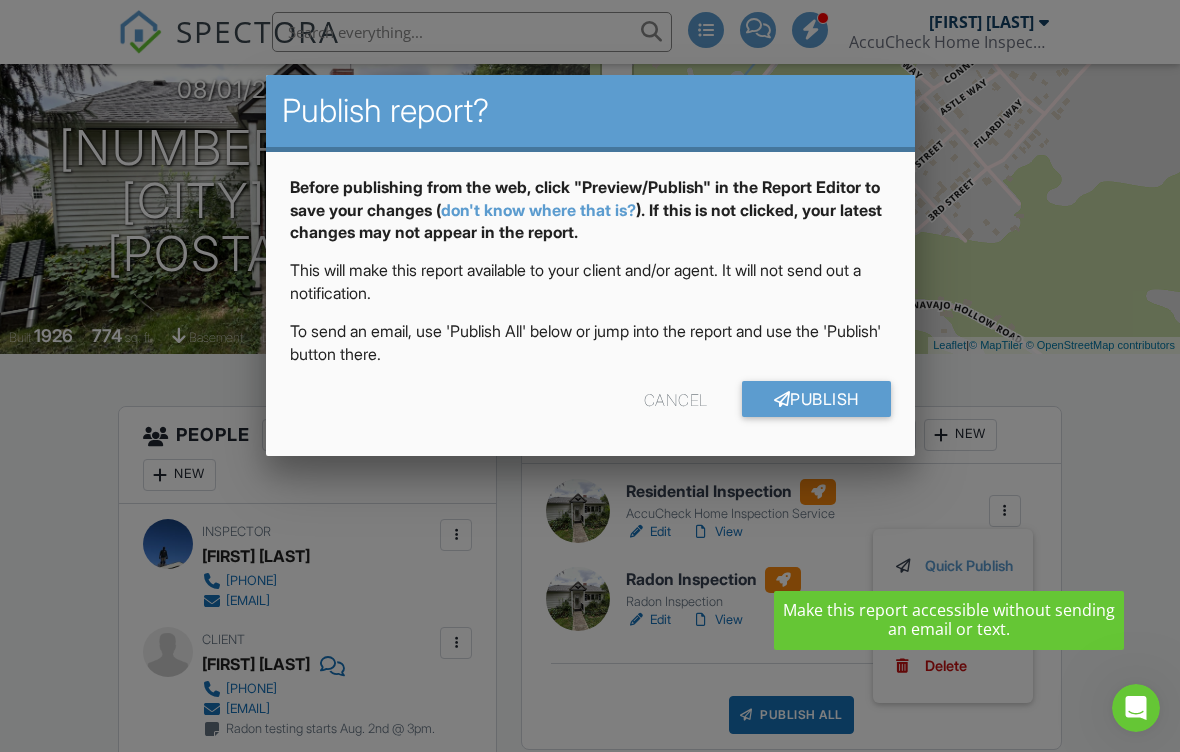 click on "Cancel" at bounding box center (676, 399) 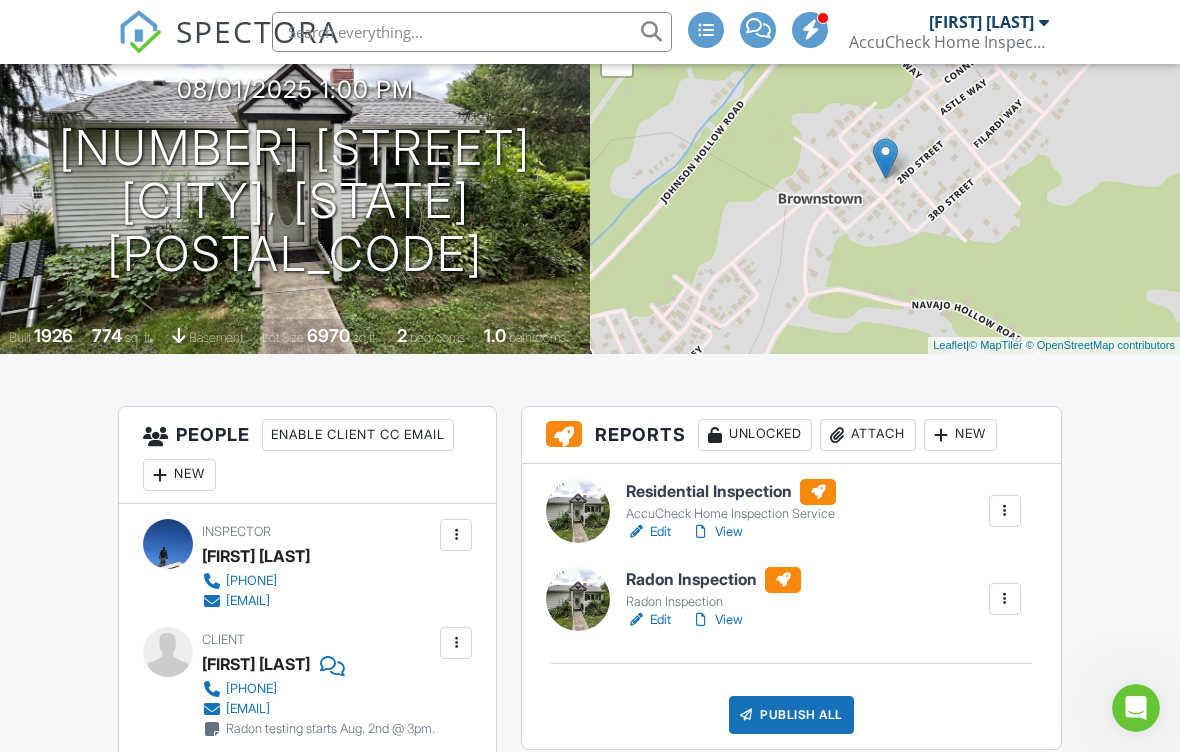 click on "View" at bounding box center (717, 532) 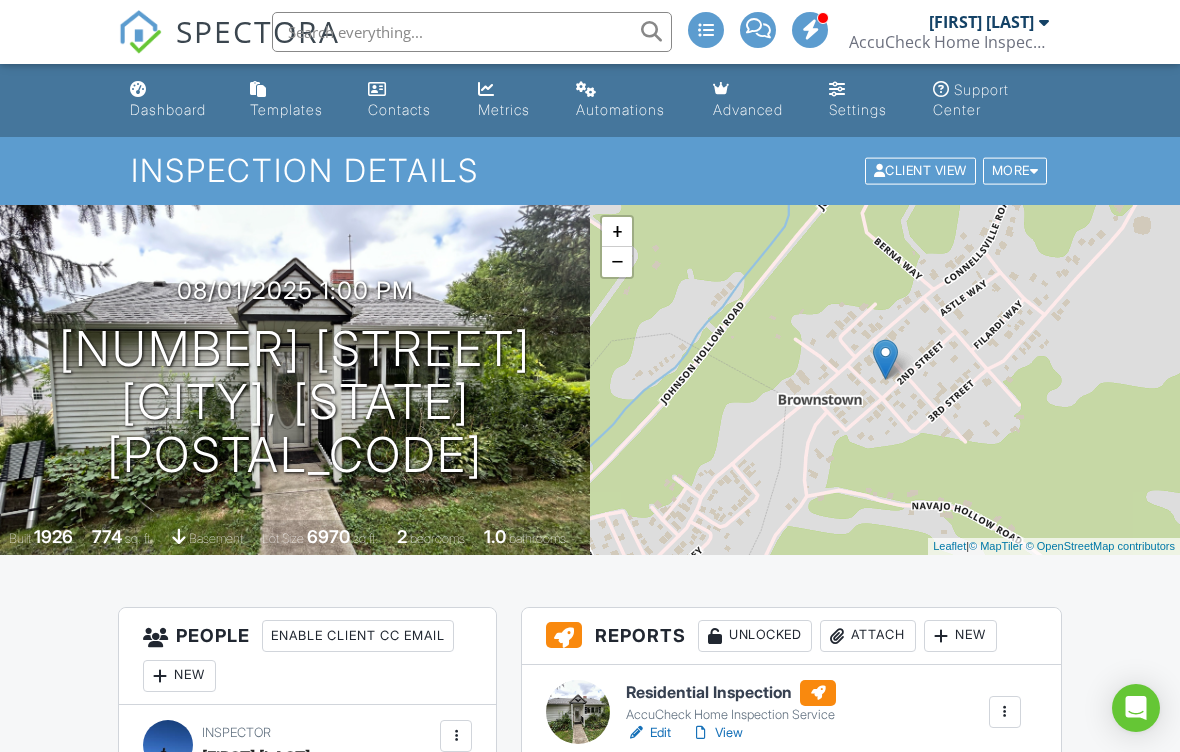 scroll, scrollTop: 164, scrollLeft: 0, axis: vertical 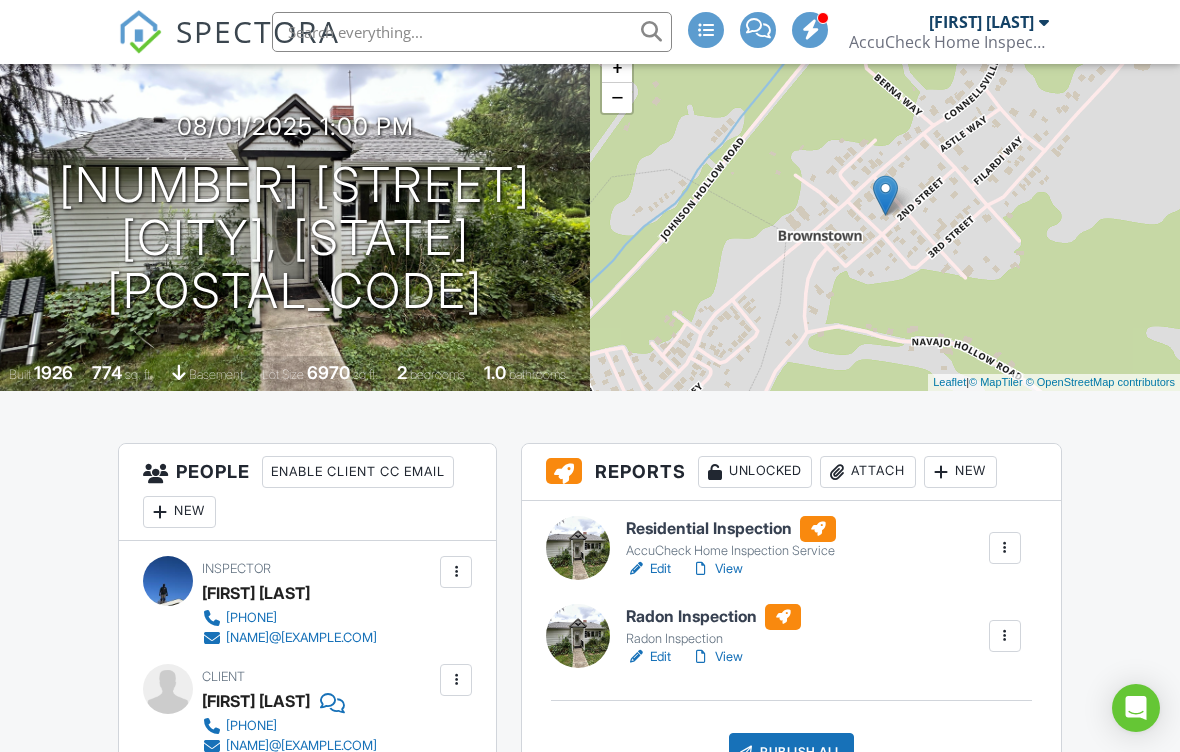 click on "Edit" at bounding box center [648, 569] 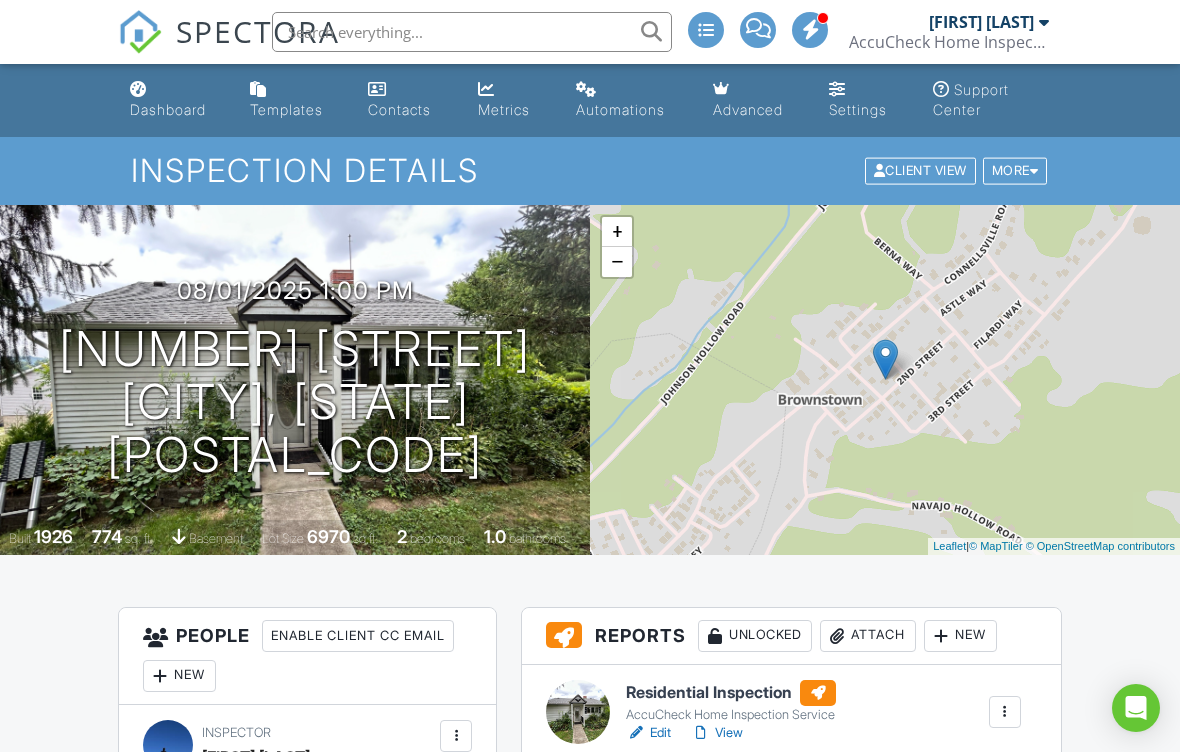 scroll, scrollTop: 0, scrollLeft: 0, axis: both 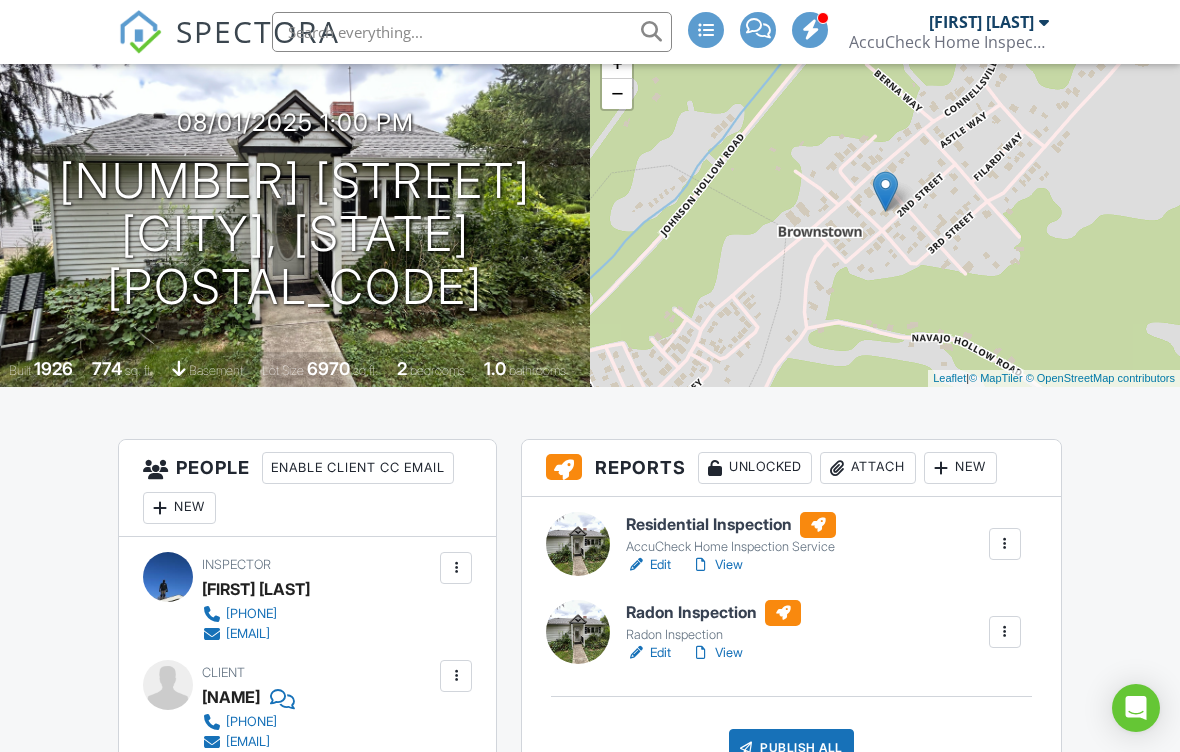 click at bounding box center [1005, 544] 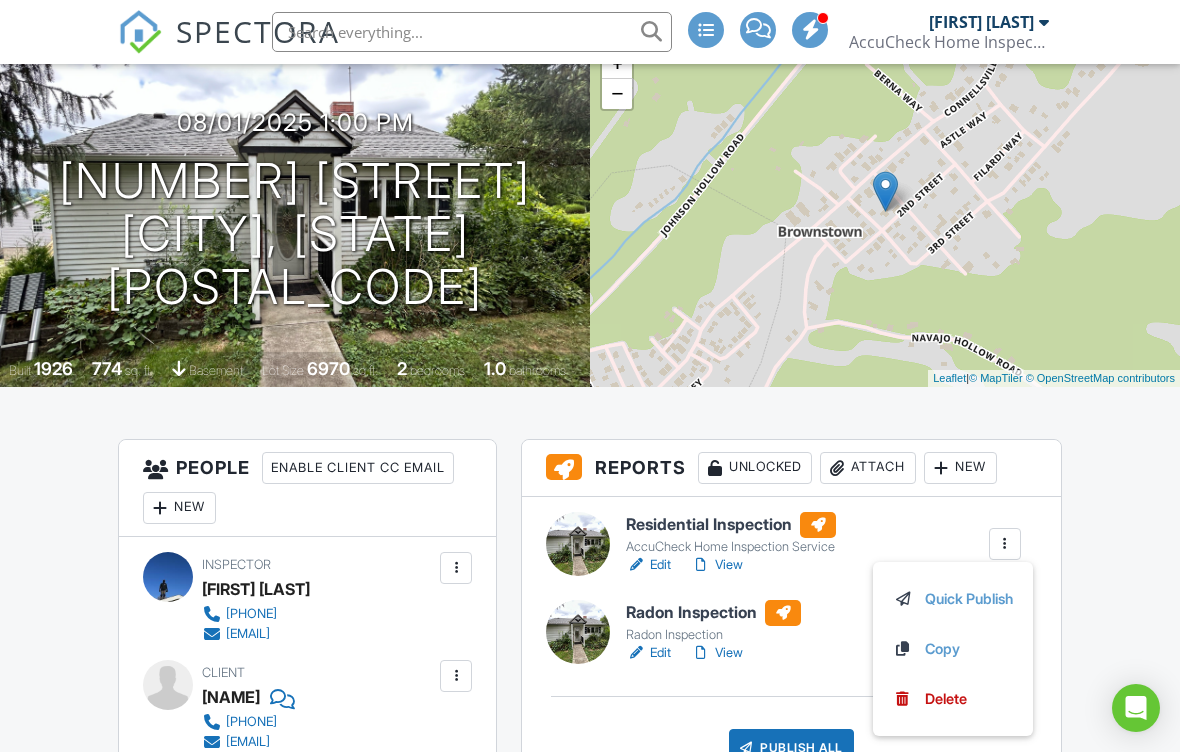click on "Quick Publish" at bounding box center (953, 599) 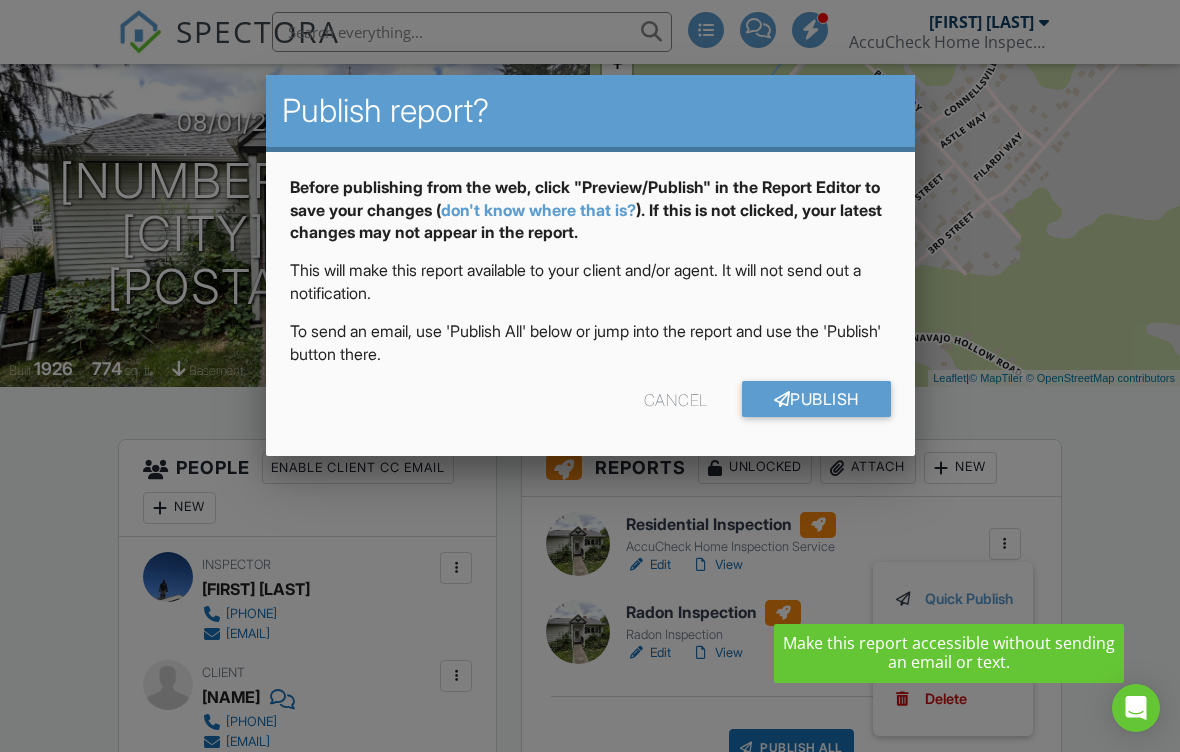 click on "don't know where that is?" at bounding box center (538, 210) 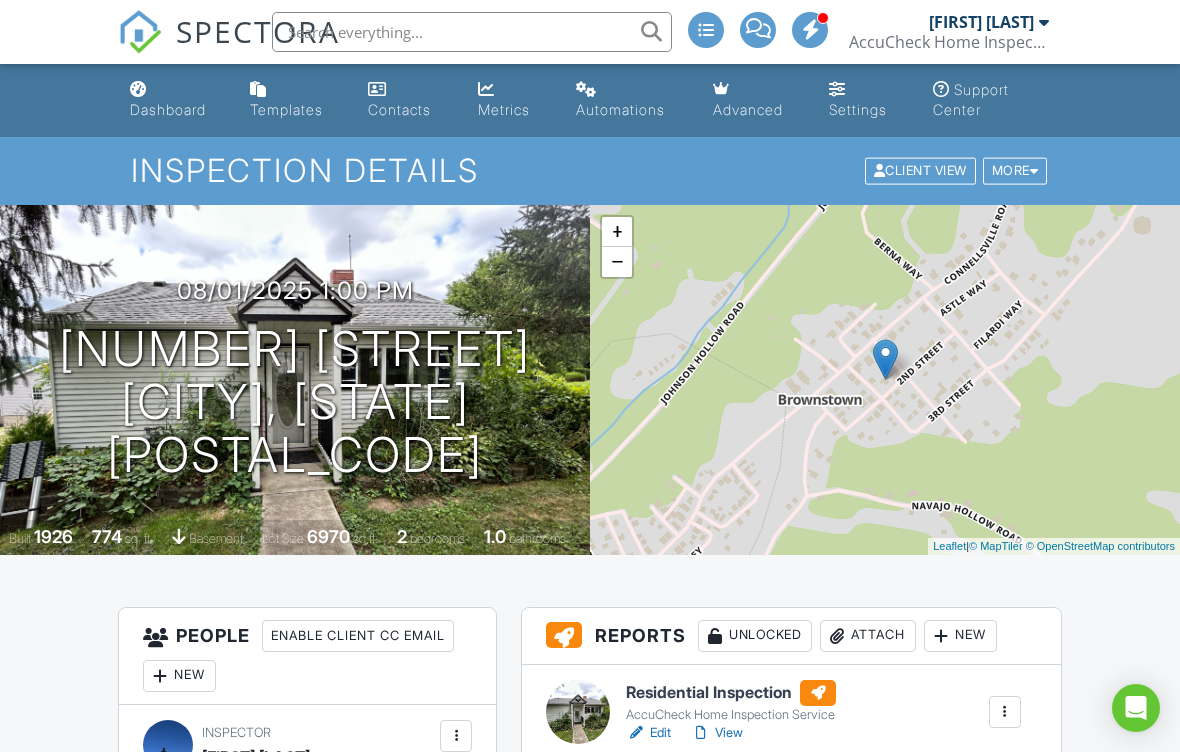 scroll, scrollTop: 0, scrollLeft: 0, axis: both 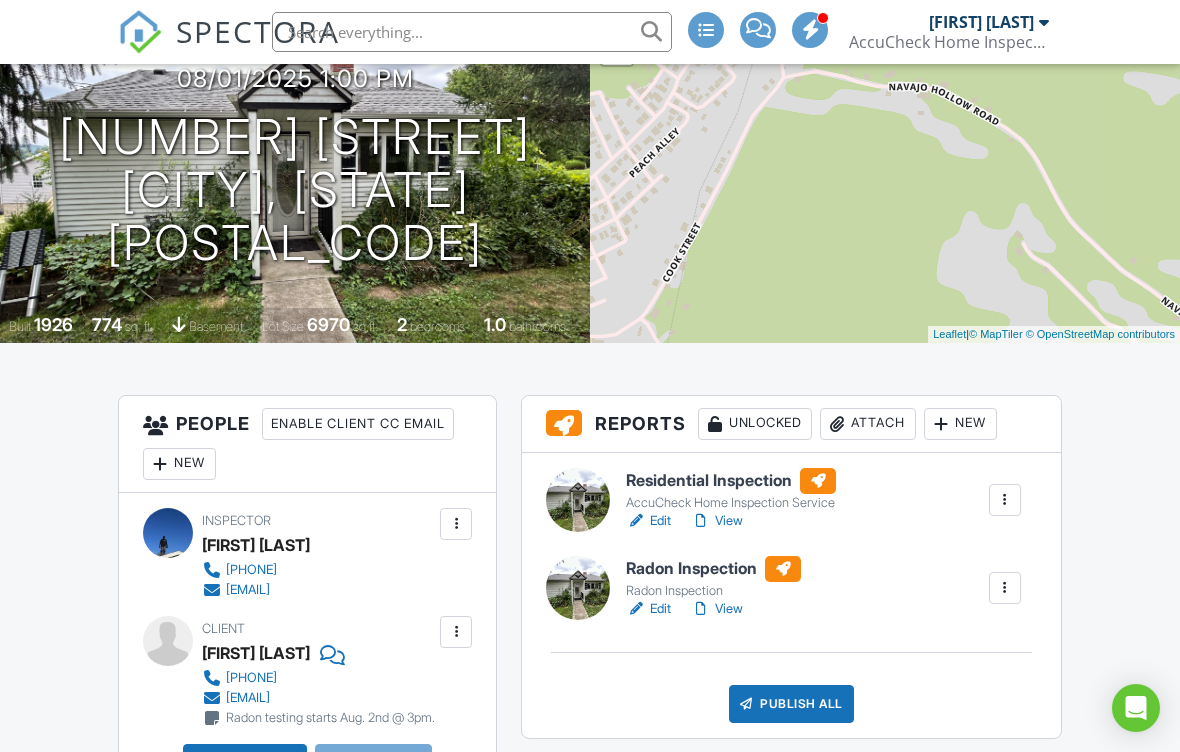 click at bounding box center (1005, 500) 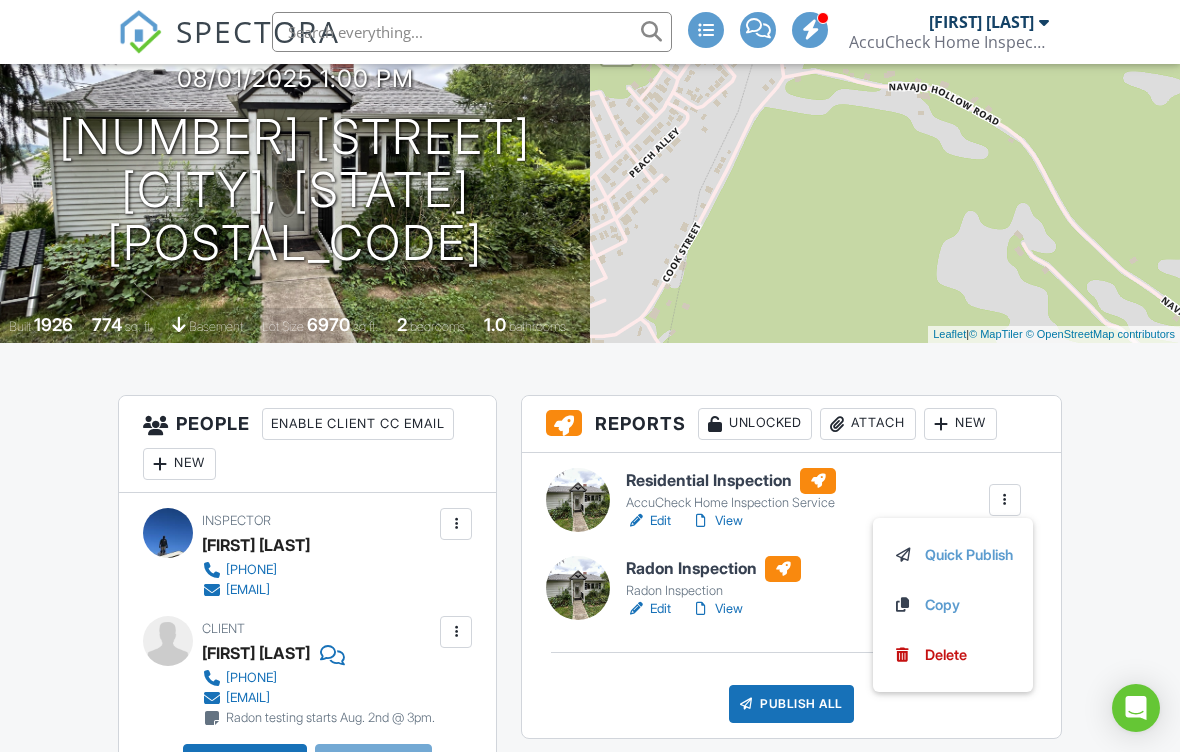 click on "Quick Publish" at bounding box center [953, 555] 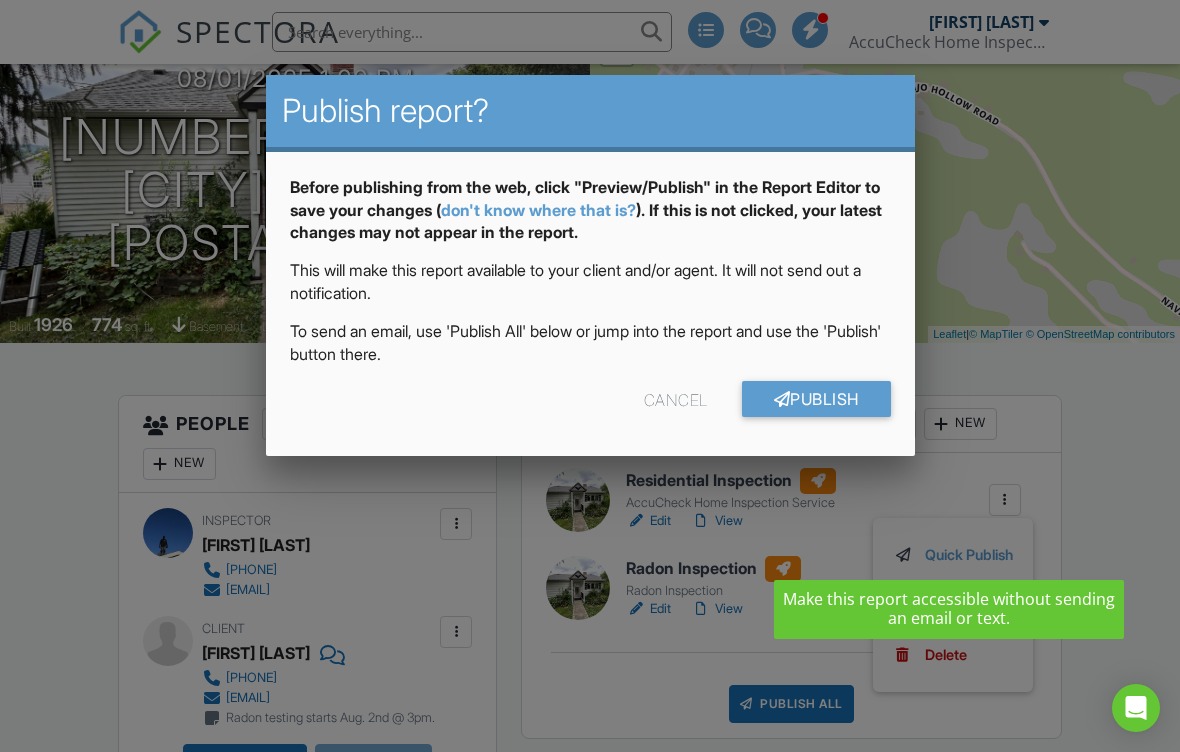 click at bounding box center (590, 370) 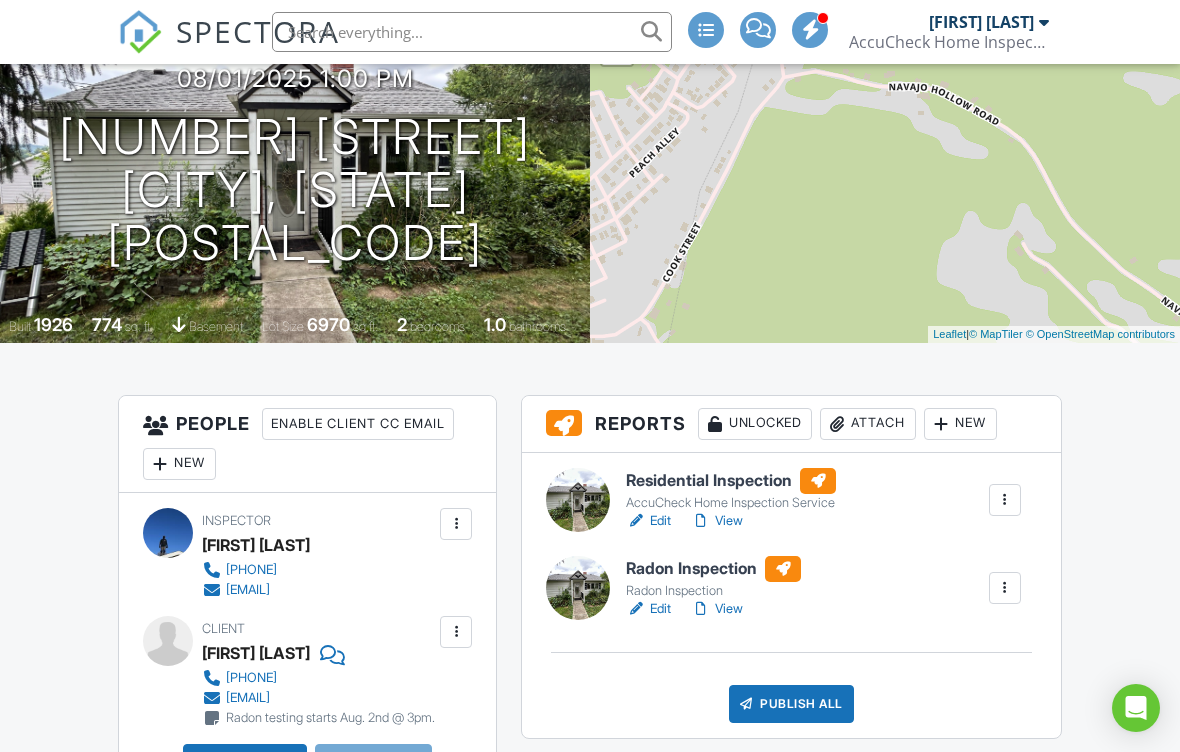 click at bounding box center [1005, 588] 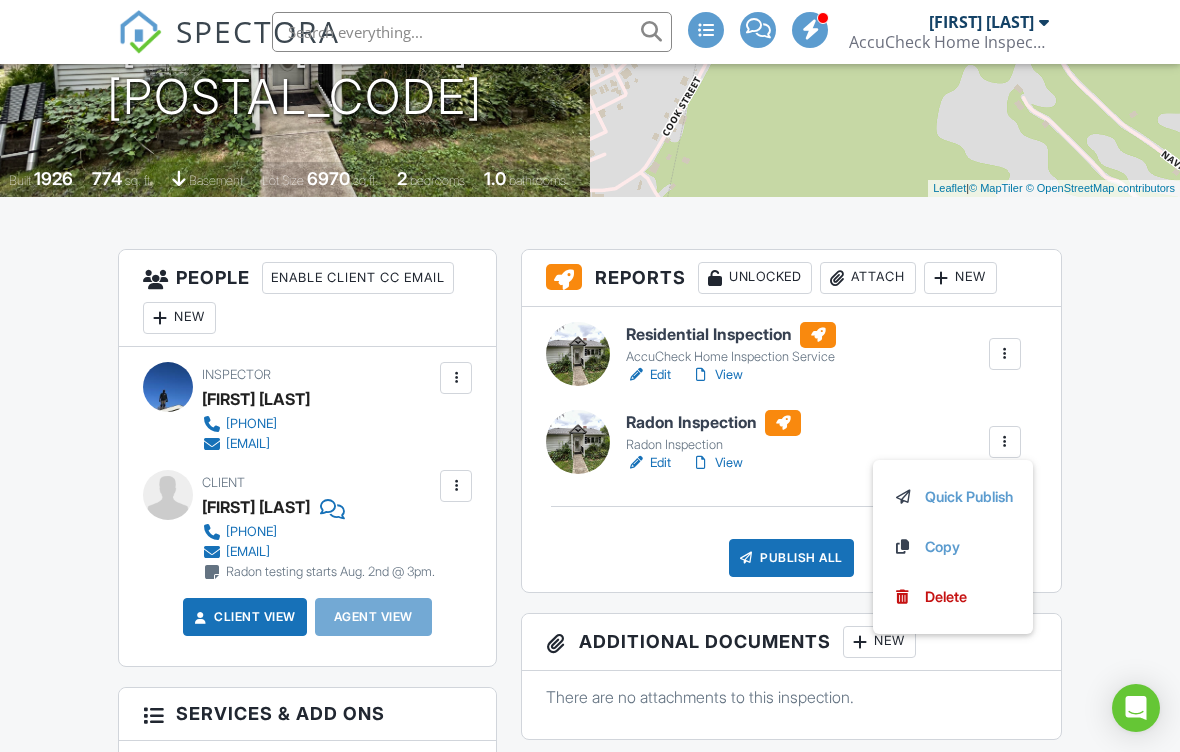 scroll, scrollTop: 356, scrollLeft: 0, axis: vertical 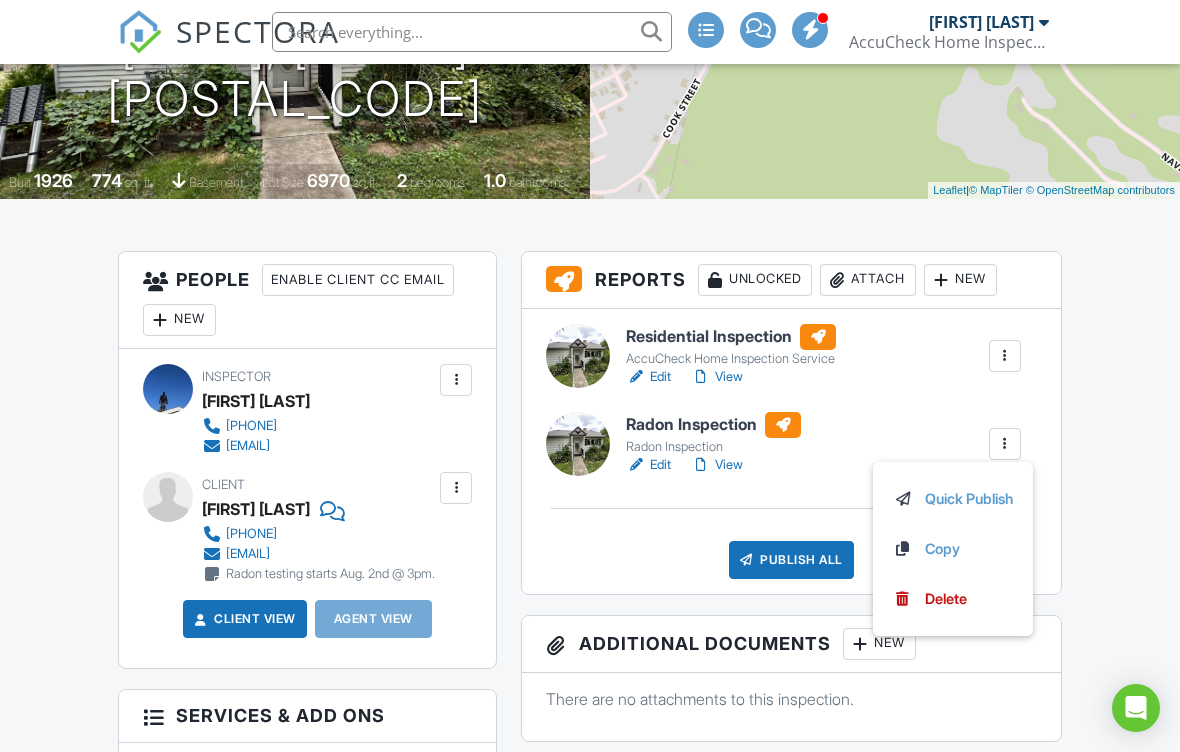 click at bounding box center [1005, 444] 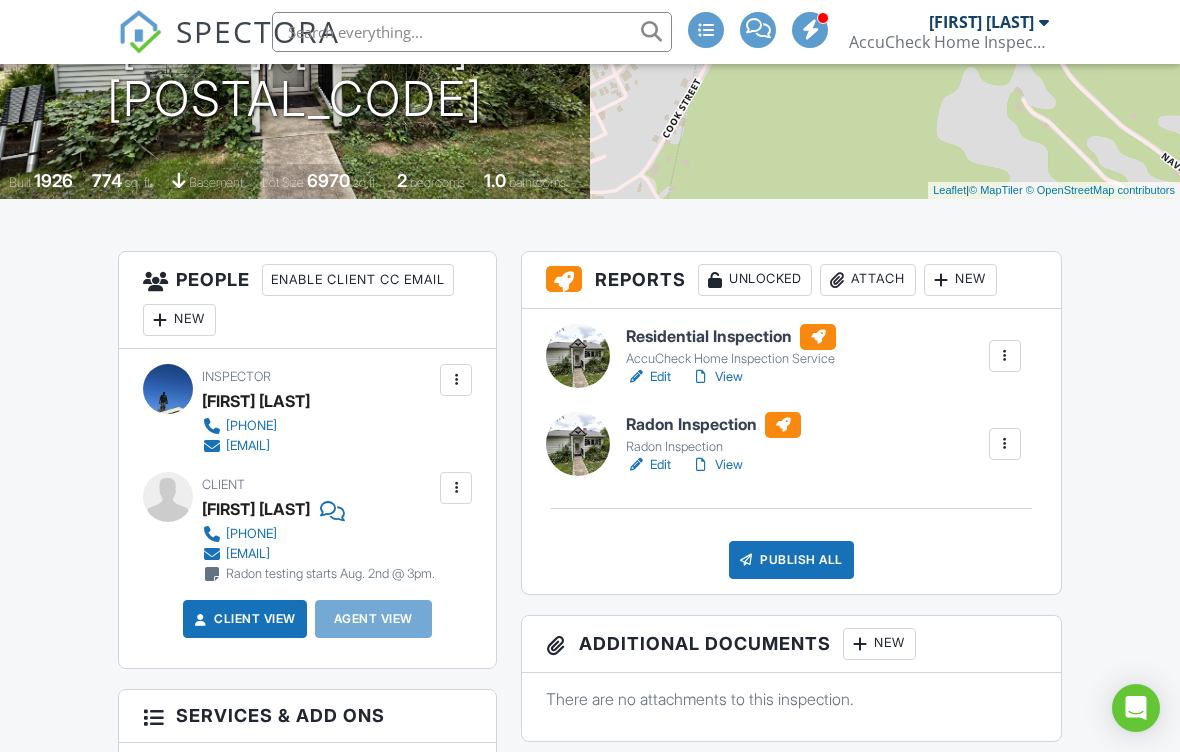 click on "Residential Inspection
AccuCheck Home Inspection Service
Edit
View
Quick Publish
Copy
Delete" at bounding box center (823, 356) 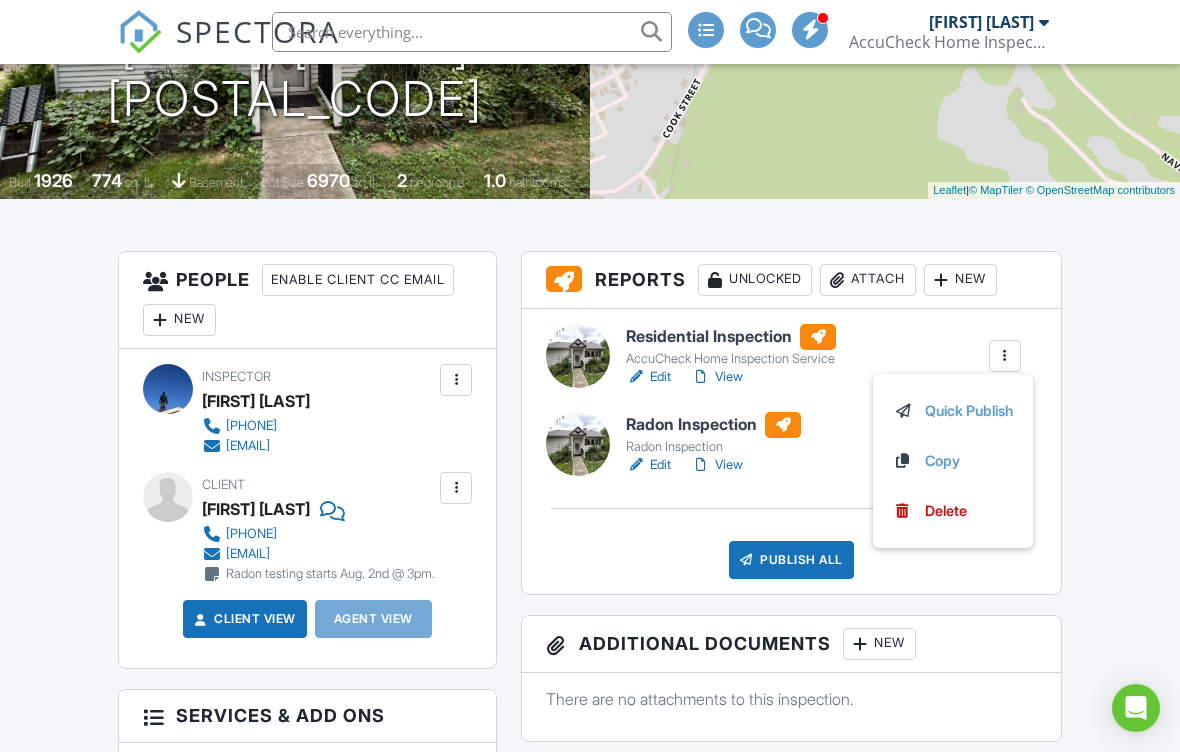 click on "Quick Publish" at bounding box center (953, 411) 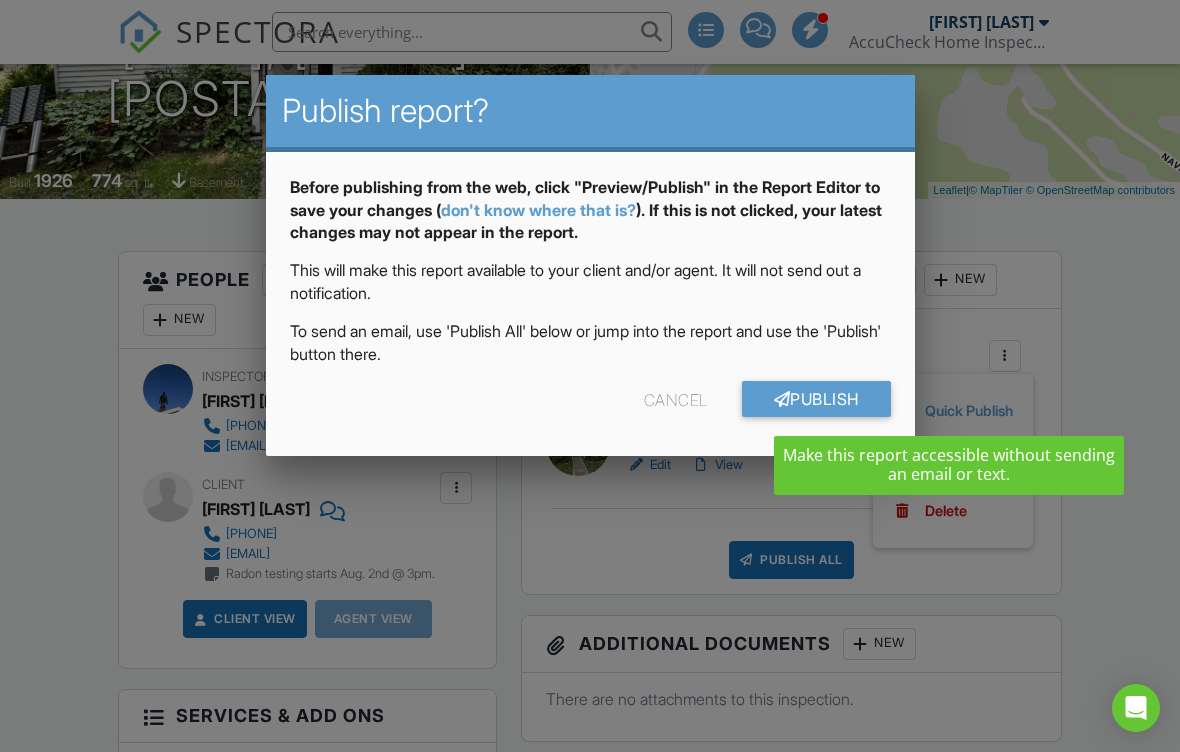 click at bounding box center (590, 370) 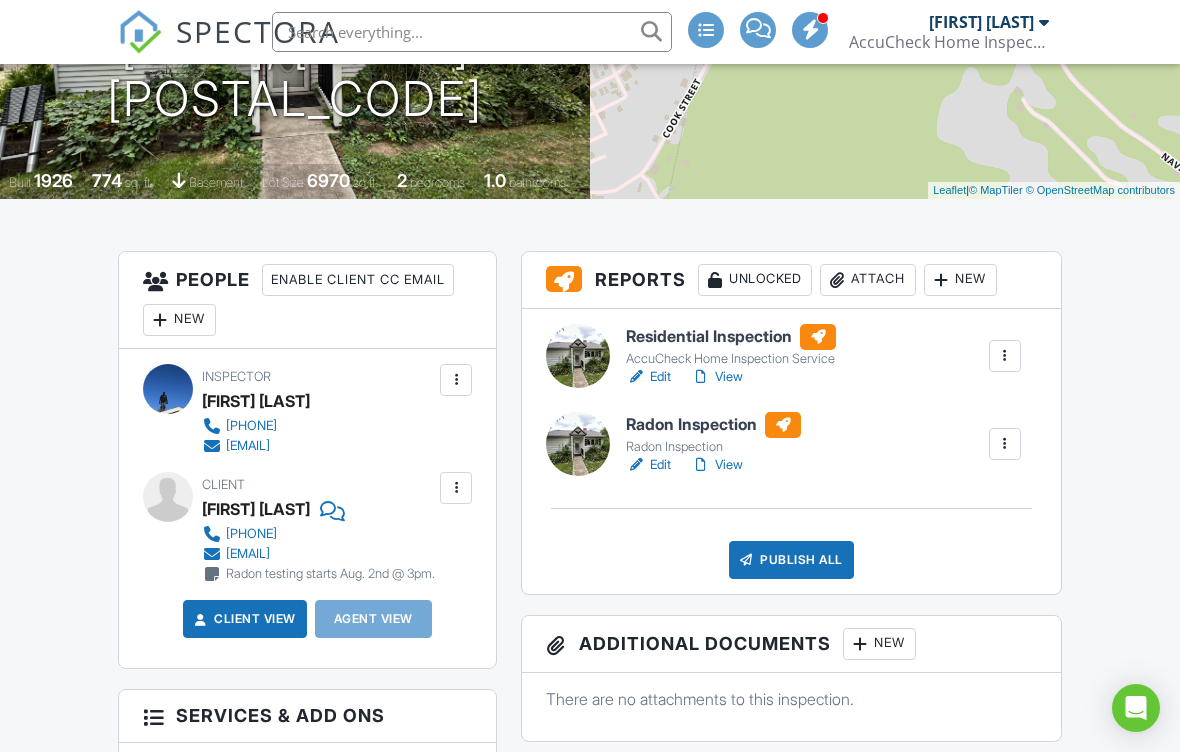 click at bounding box center (212, 574) 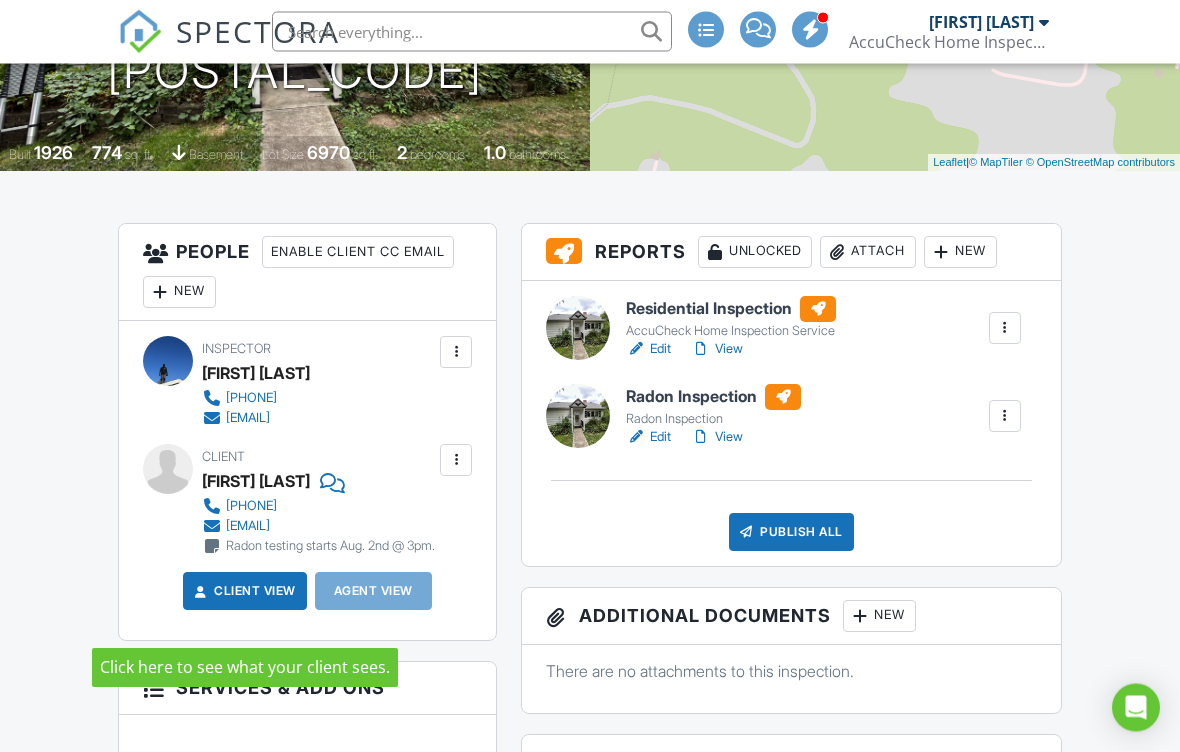 scroll, scrollTop: 384, scrollLeft: 0, axis: vertical 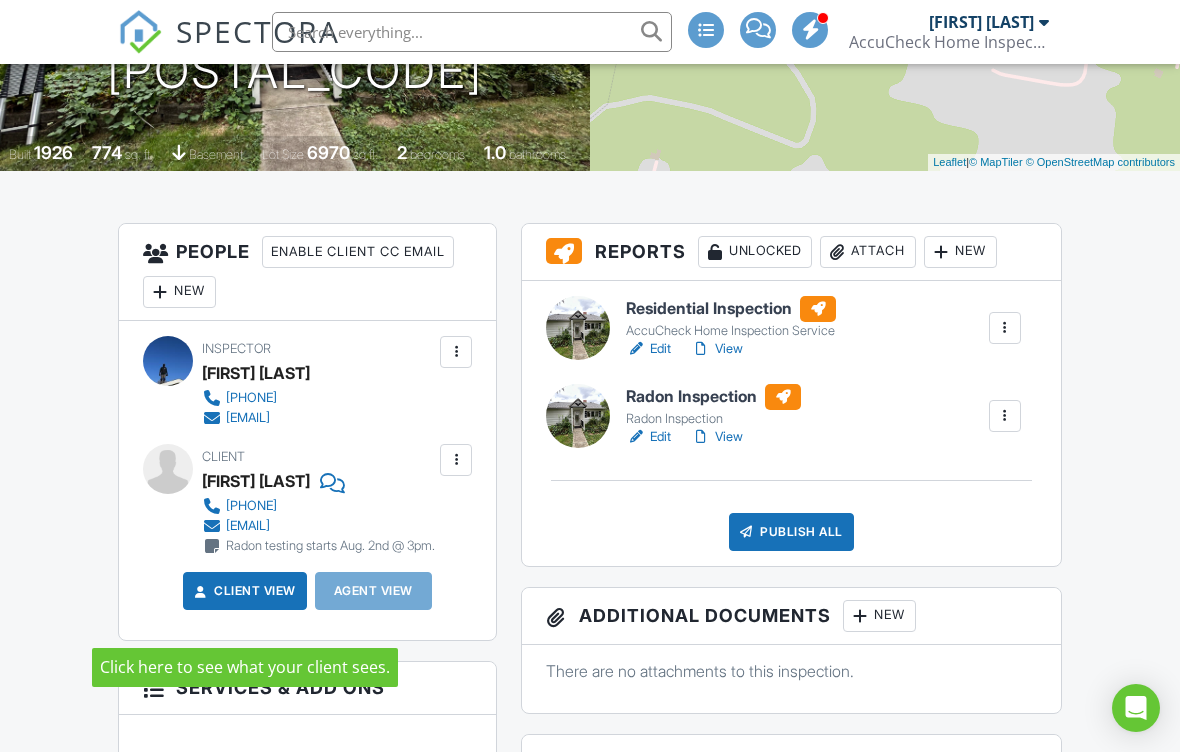 click at bounding box center (1005, 328) 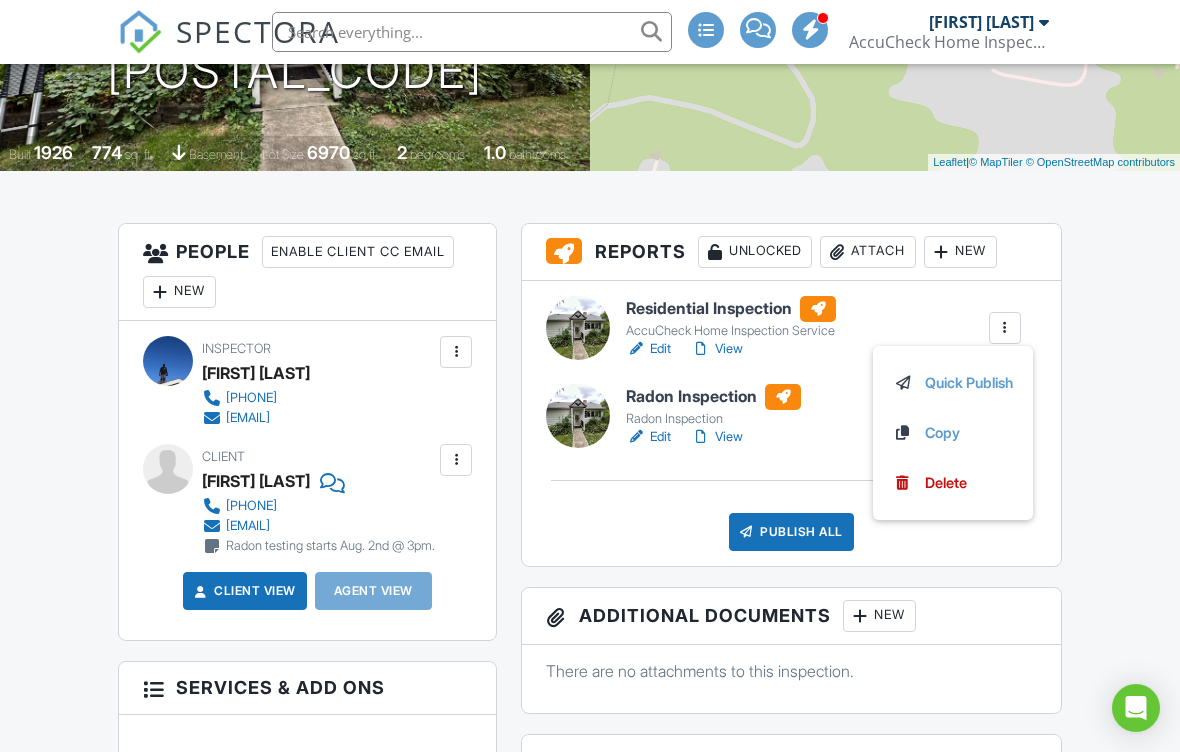 click on "Quick Publish" at bounding box center (953, 383) 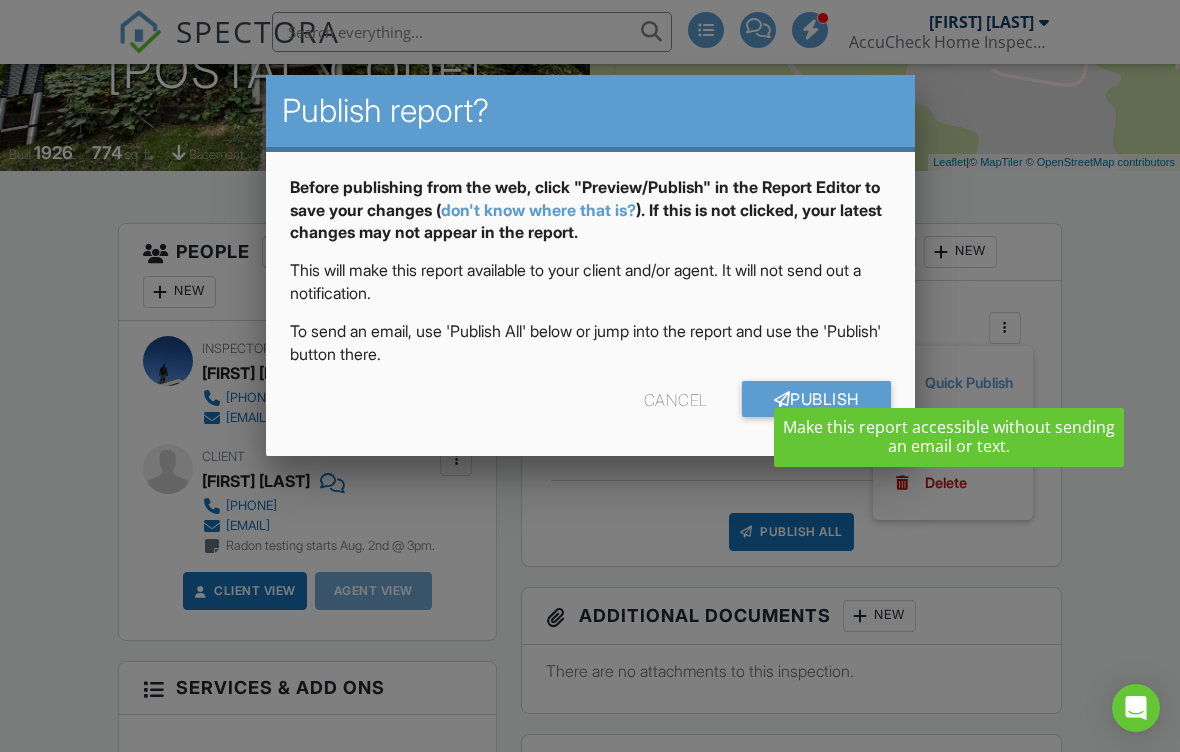 click on "Cancel
Publish" at bounding box center (590, 406) 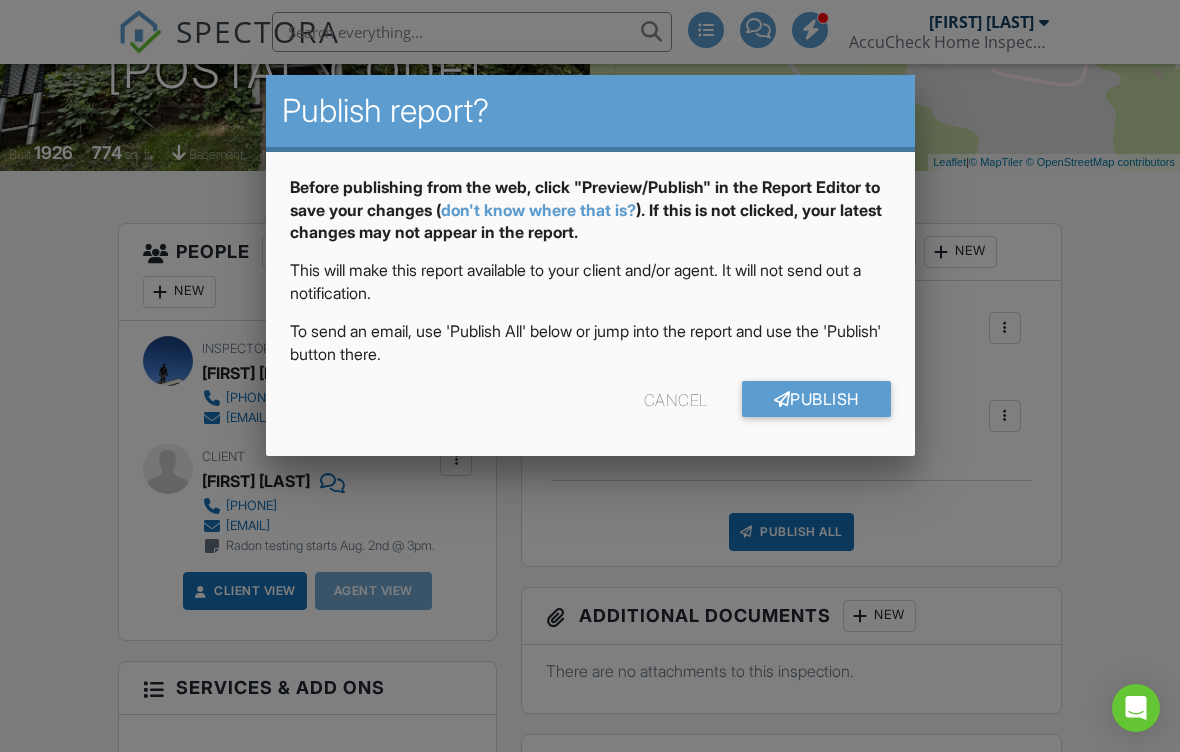 click on "Cancel" at bounding box center (676, 399) 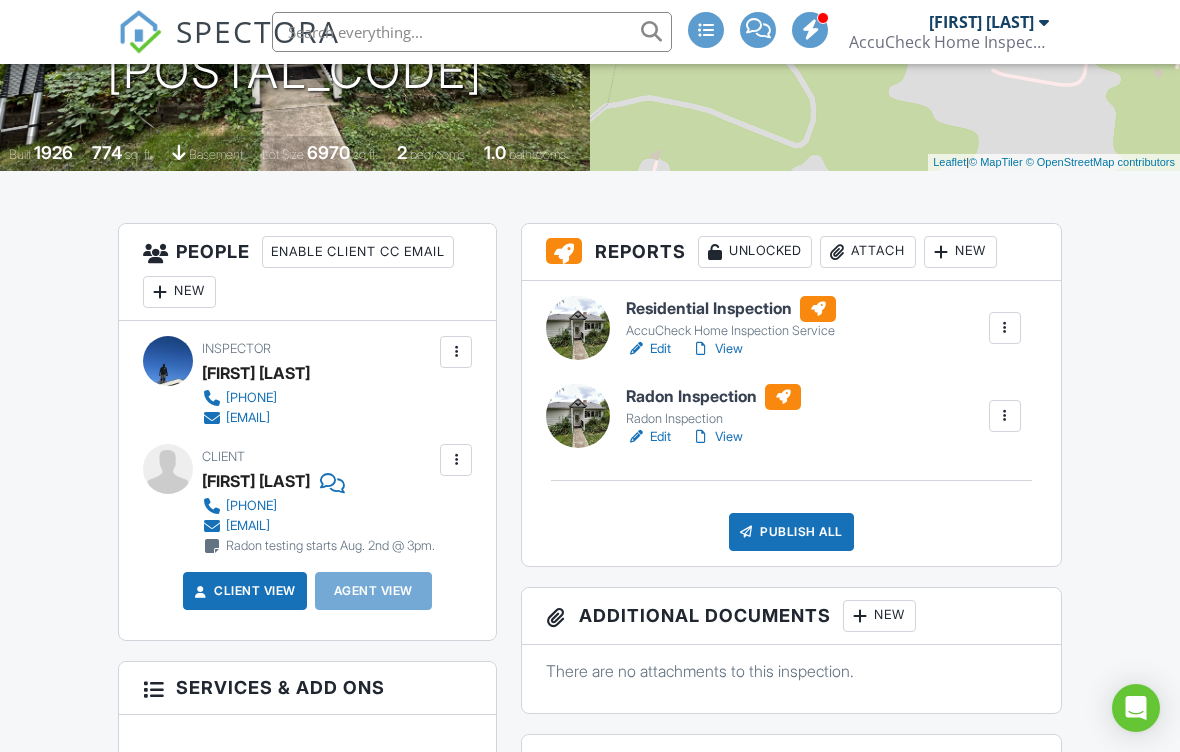 click at bounding box center [701, 349] 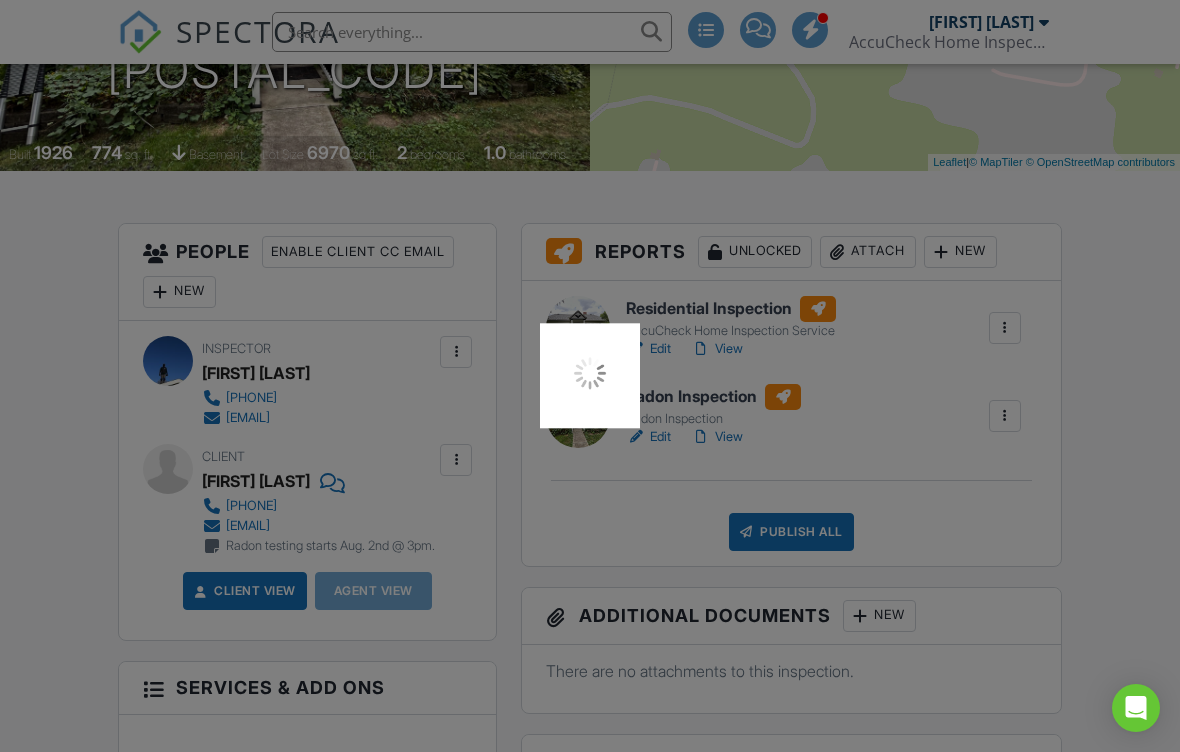 scroll, scrollTop: 409, scrollLeft: 0, axis: vertical 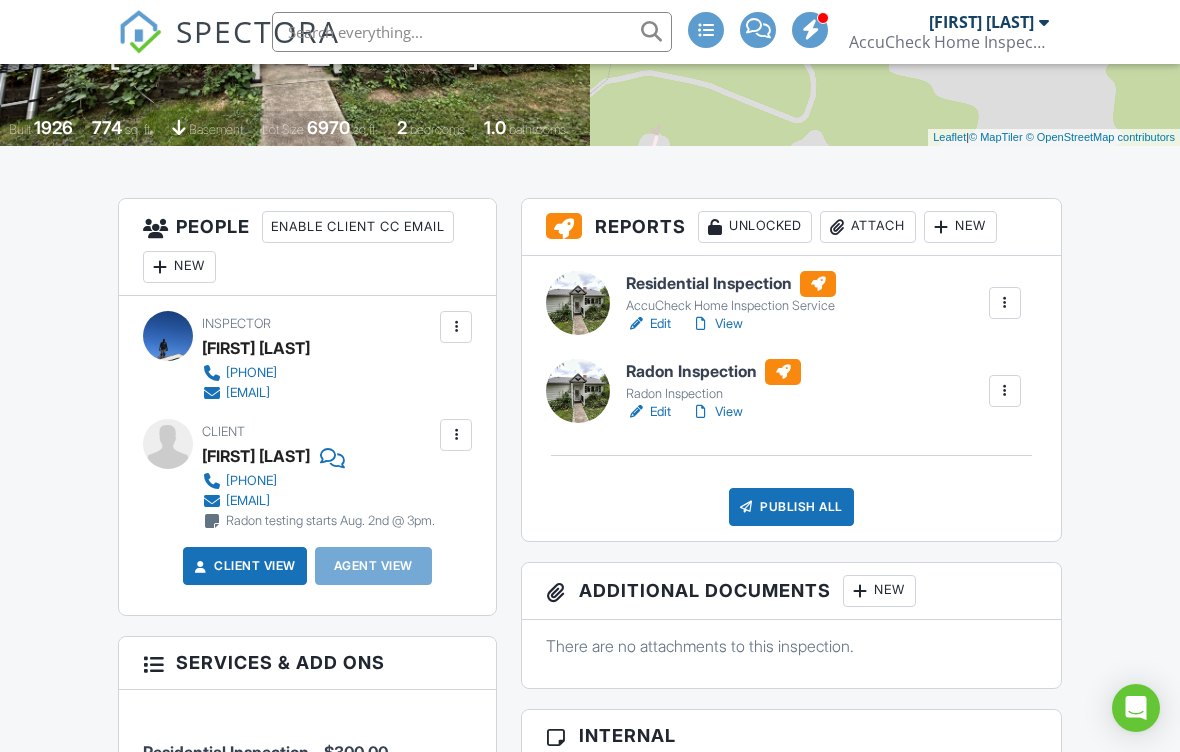 click at bounding box center [1005, 303] 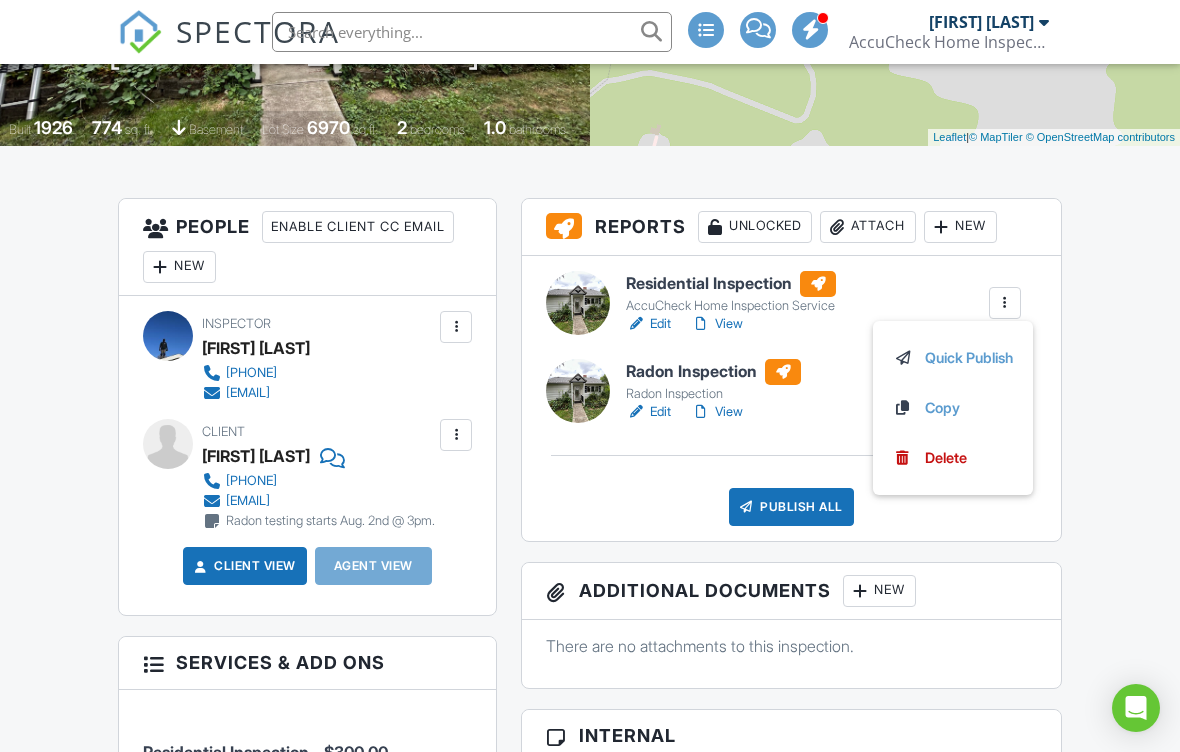 click on "Copy" at bounding box center (953, 408) 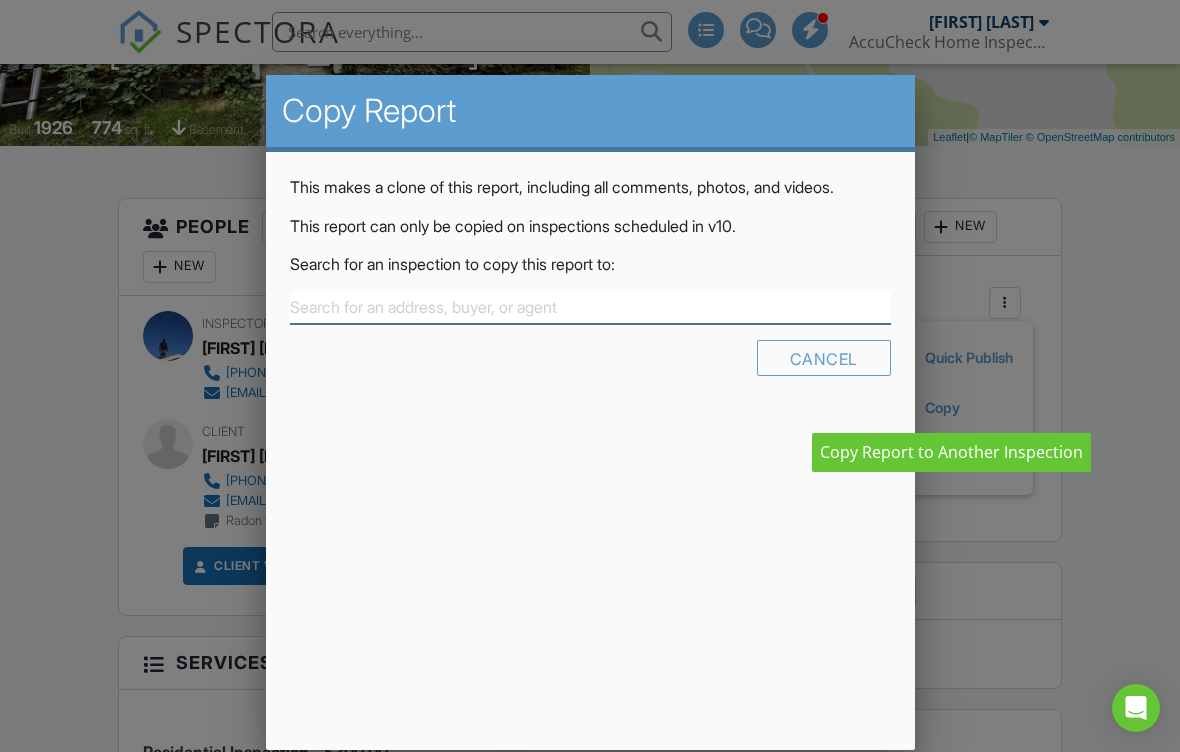 scroll, scrollTop: 413, scrollLeft: 0, axis: vertical 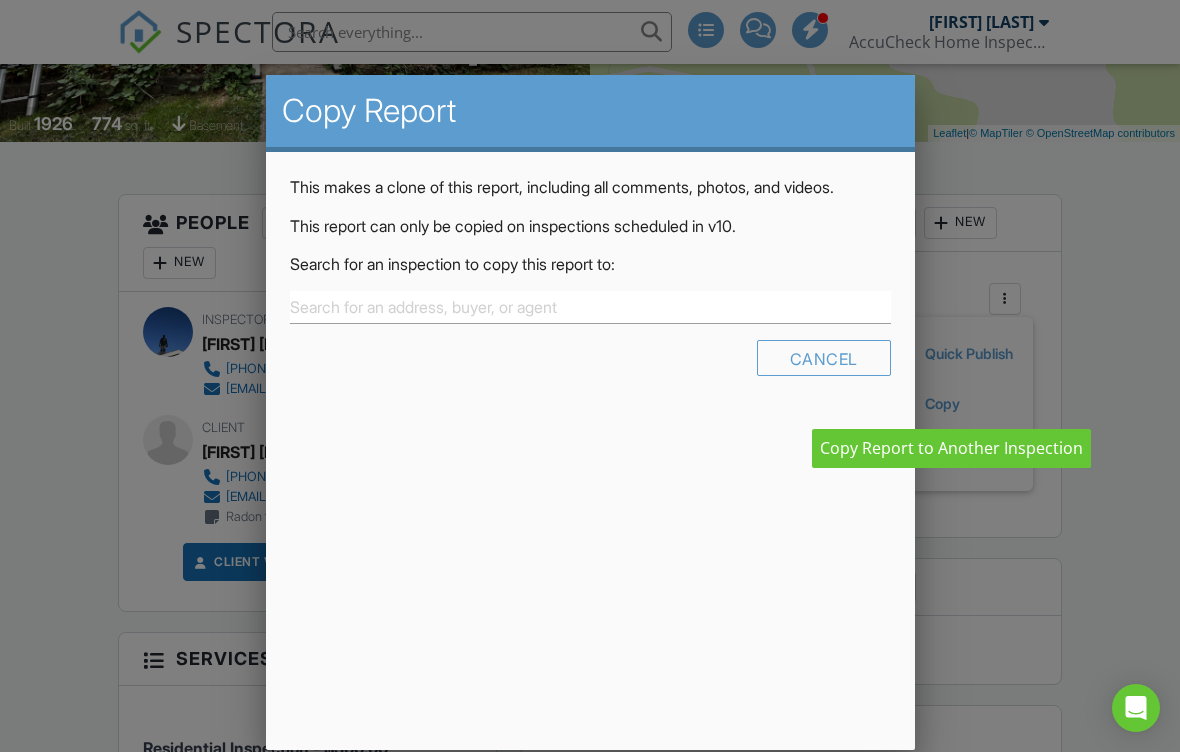 click on "Cancel" at bounding box center (824, 358) 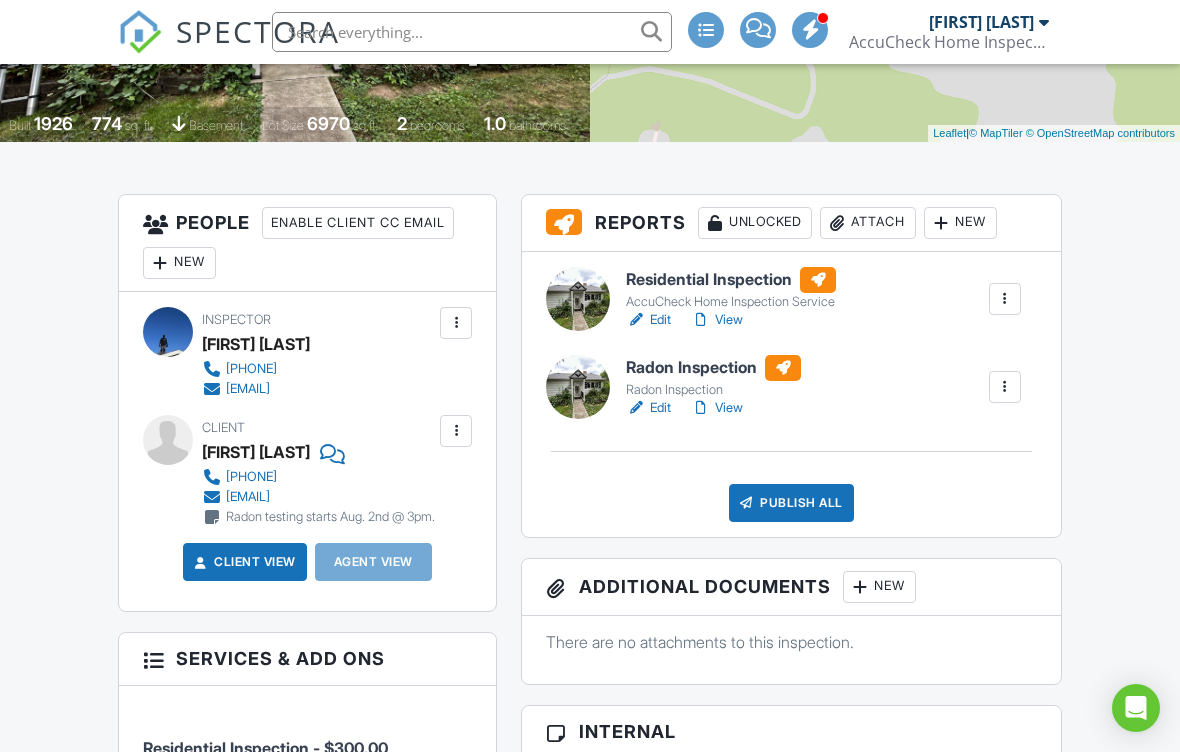 click at bounding box center [1005, 387] 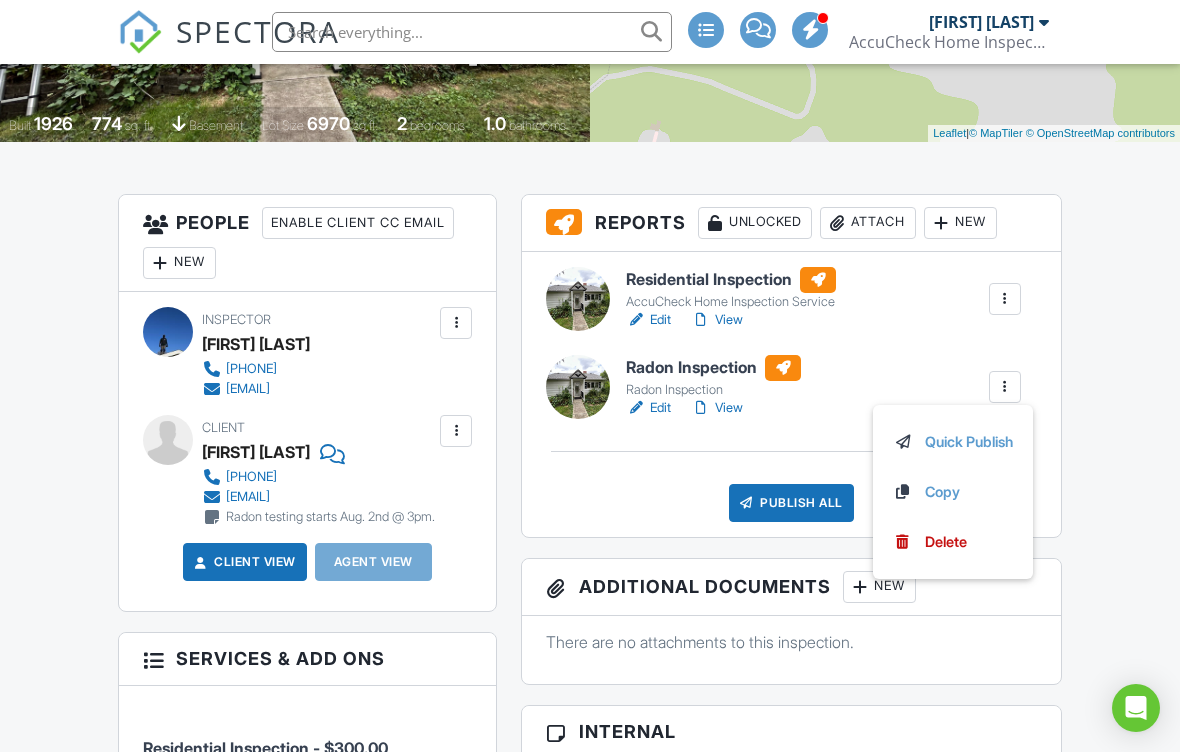 click on "View" at bounding box center (717, 408) 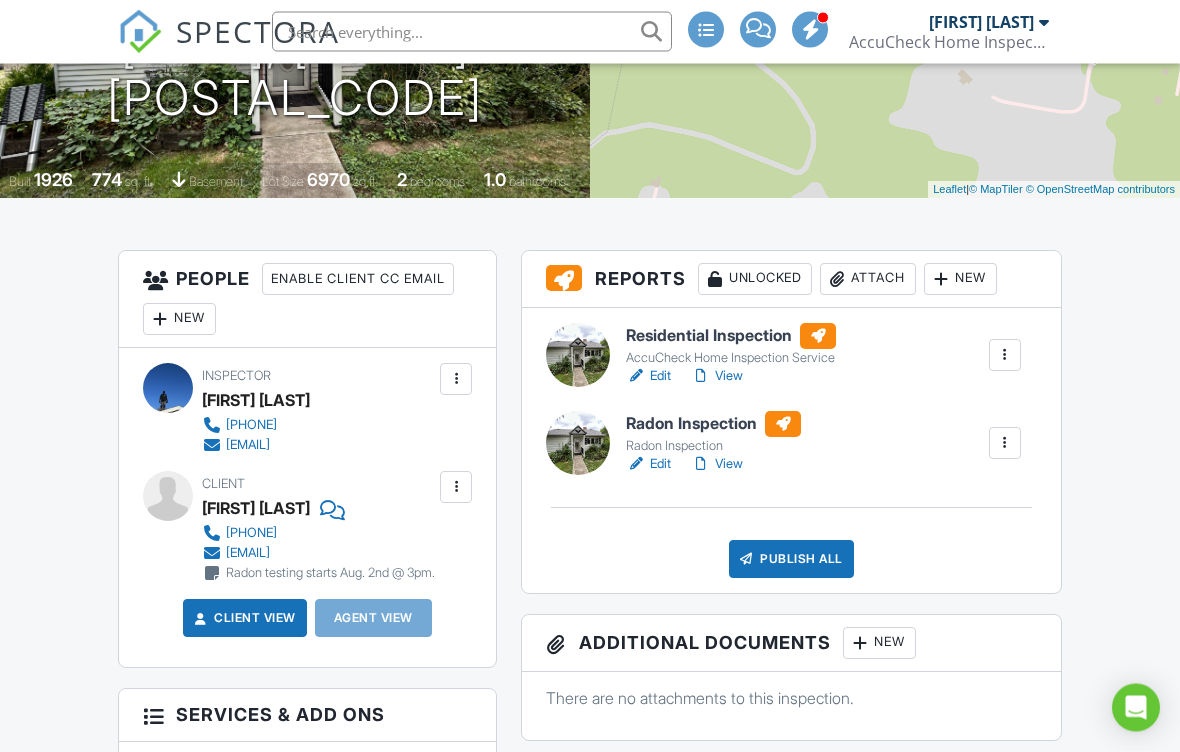 scroll, scrollTop: 328, scrollLeft: 0, axis: vertical 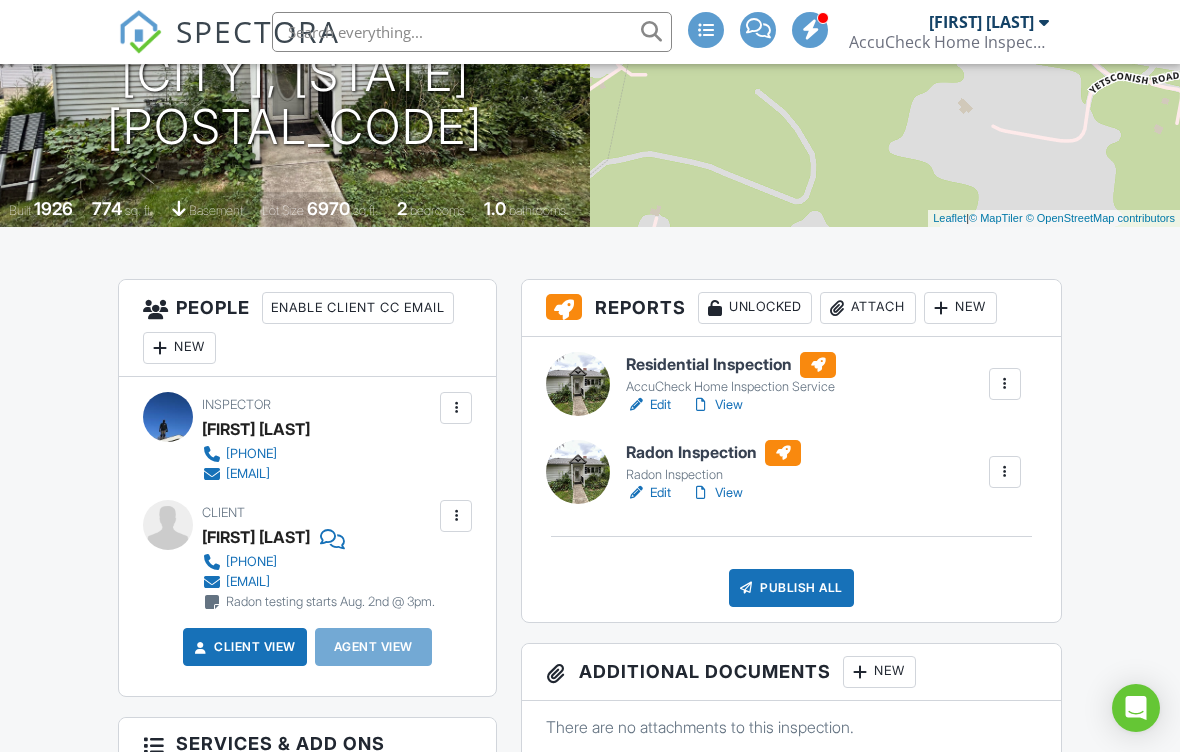 click on "Attach" at bounding box center (868, 308) 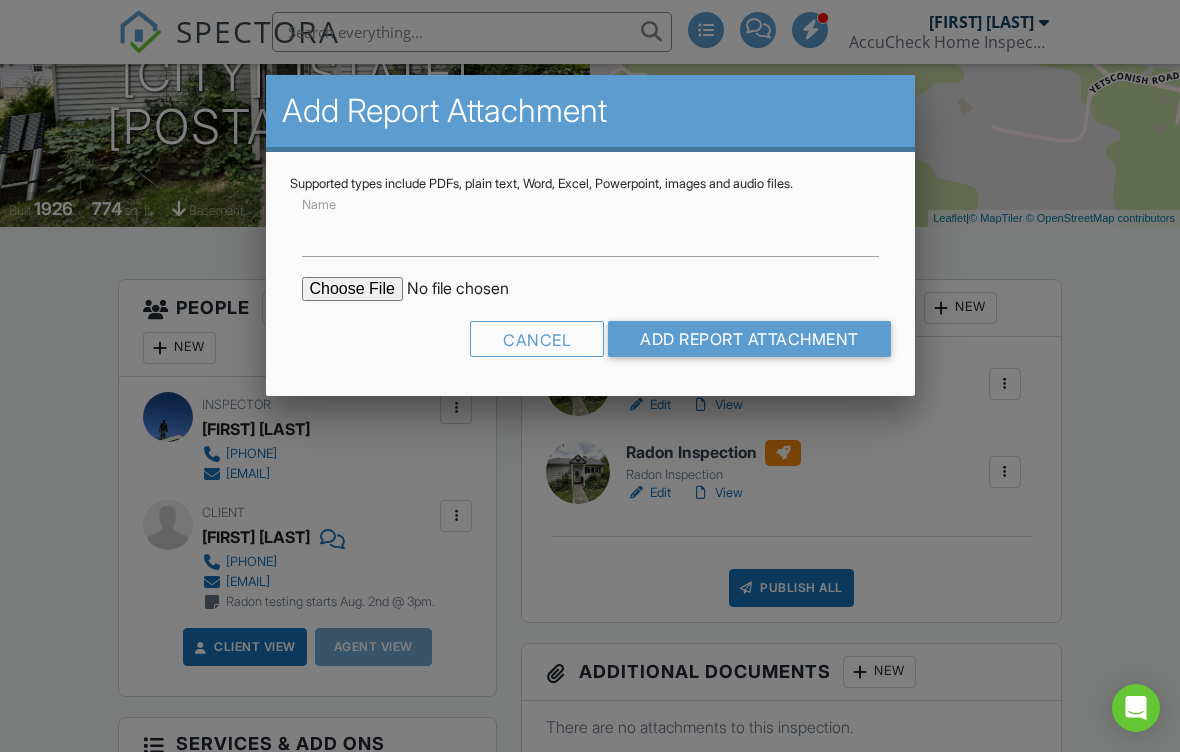 click on "Cancel" at bounding box center [537, 339] 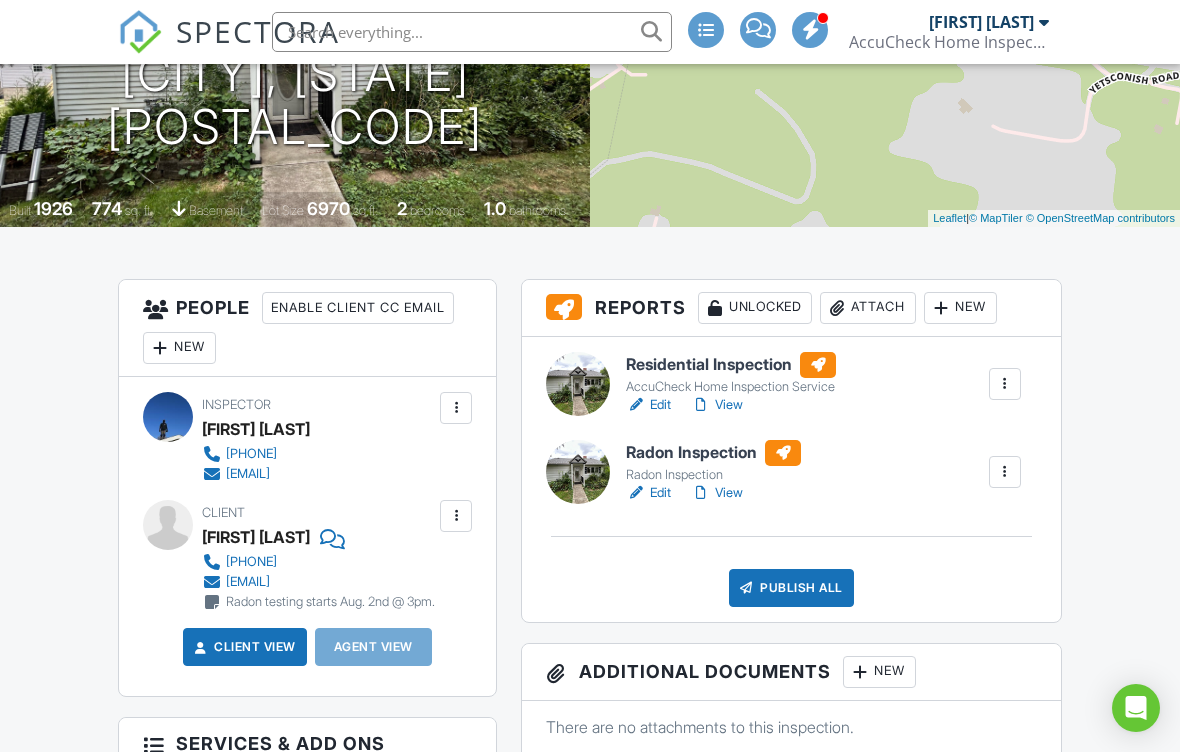 click on "Unlocked" at bounding box center (755, 308) 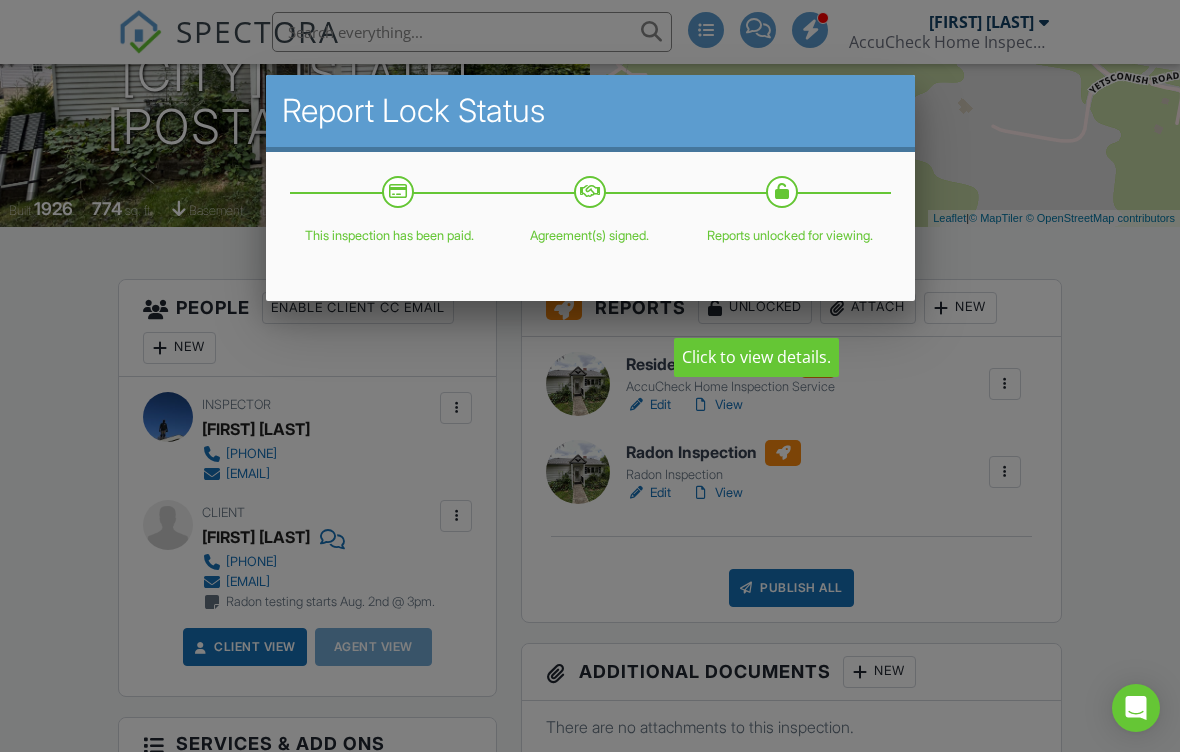 click at bounding box center [590, 370] 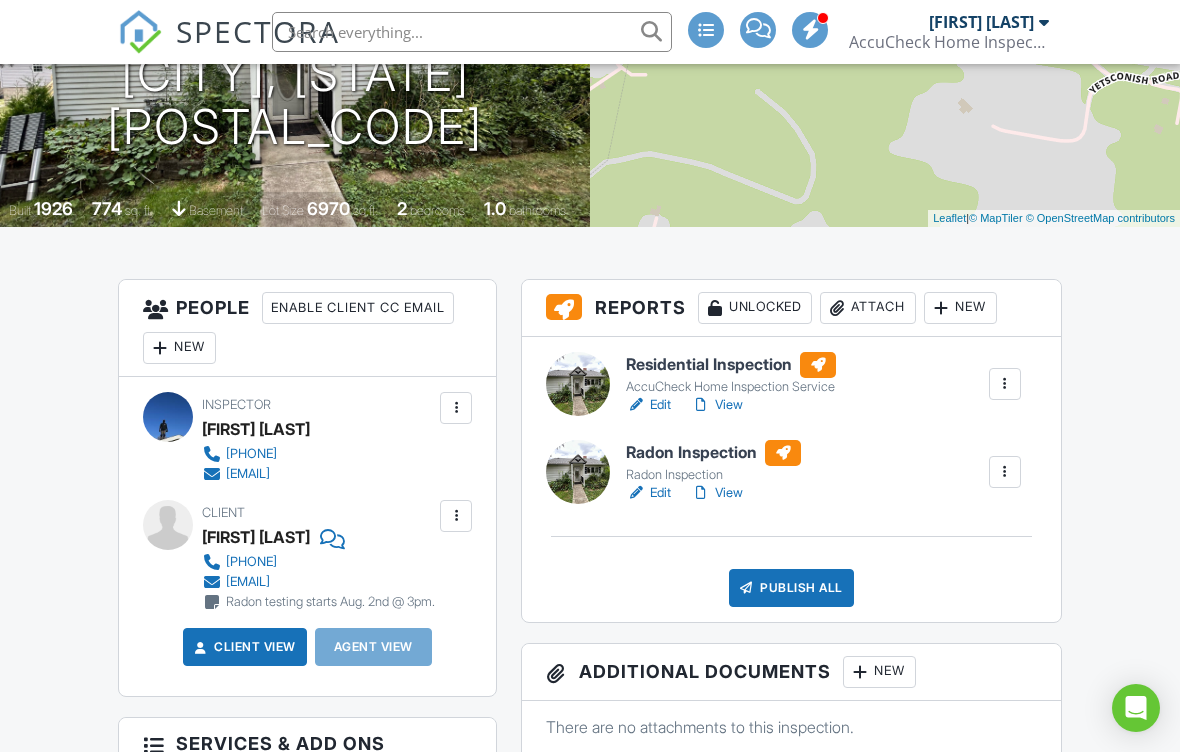 click at bounding box center (1005, 384) 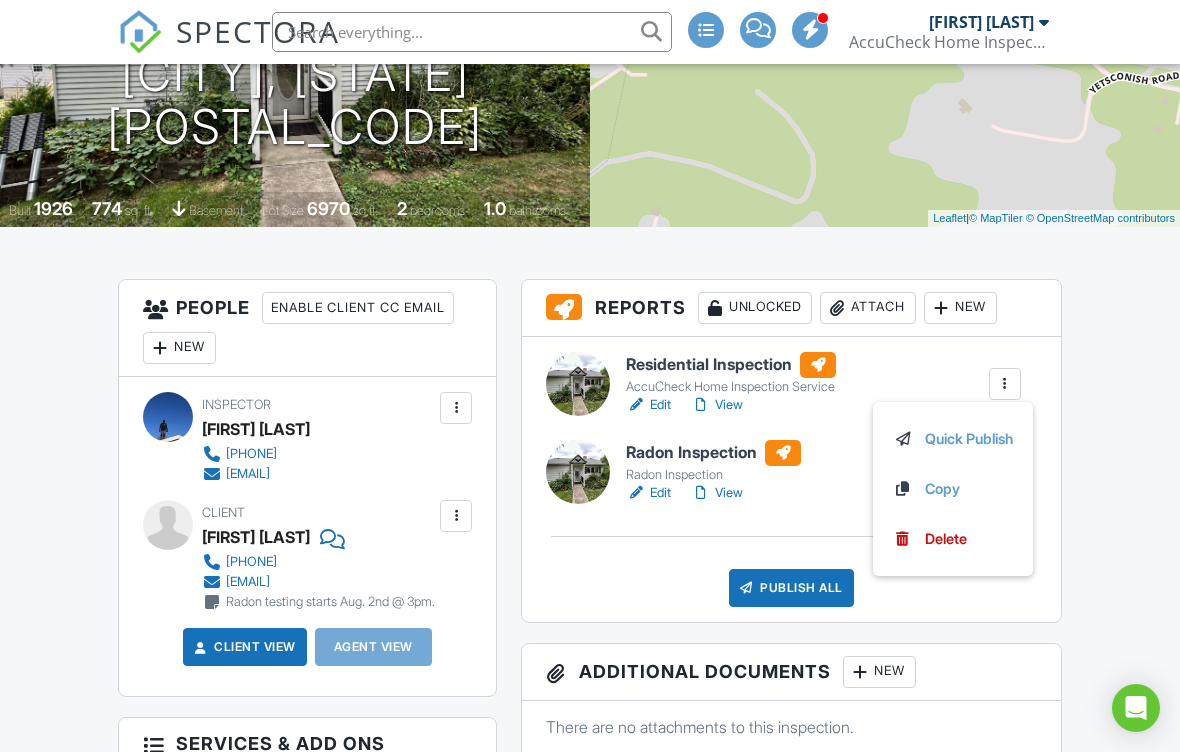 click on "Dashboard
Templates
Contacts
Metrics
Automations
Advanced
Settings
Support Center
Inspection Details
Client View
More
Property Details
Reschedule
Reorder / Copy
Share
Cancel
Delete
Print Order
Convert to V9
View Change Log
08/01/2025  1:00 pm
1114 2nd St
Fayette City, PA 15438
Built
1926
774
sq. ft.
basement
Lot Size
6970
sq.ft.
2
bedrooms
1.0
bathrooms
+ − Leaflet  |  © MapTiler   © OpenStreetMap contributors
All emails and texts are disabled for this inspection!
Turn on emails and texts
Turn on and Requeue Notifications
Reports
Unlocked
Attach
New
Residential Inspection
AccuCheck Home Inspection Service" at bounding box center [590, 1064] 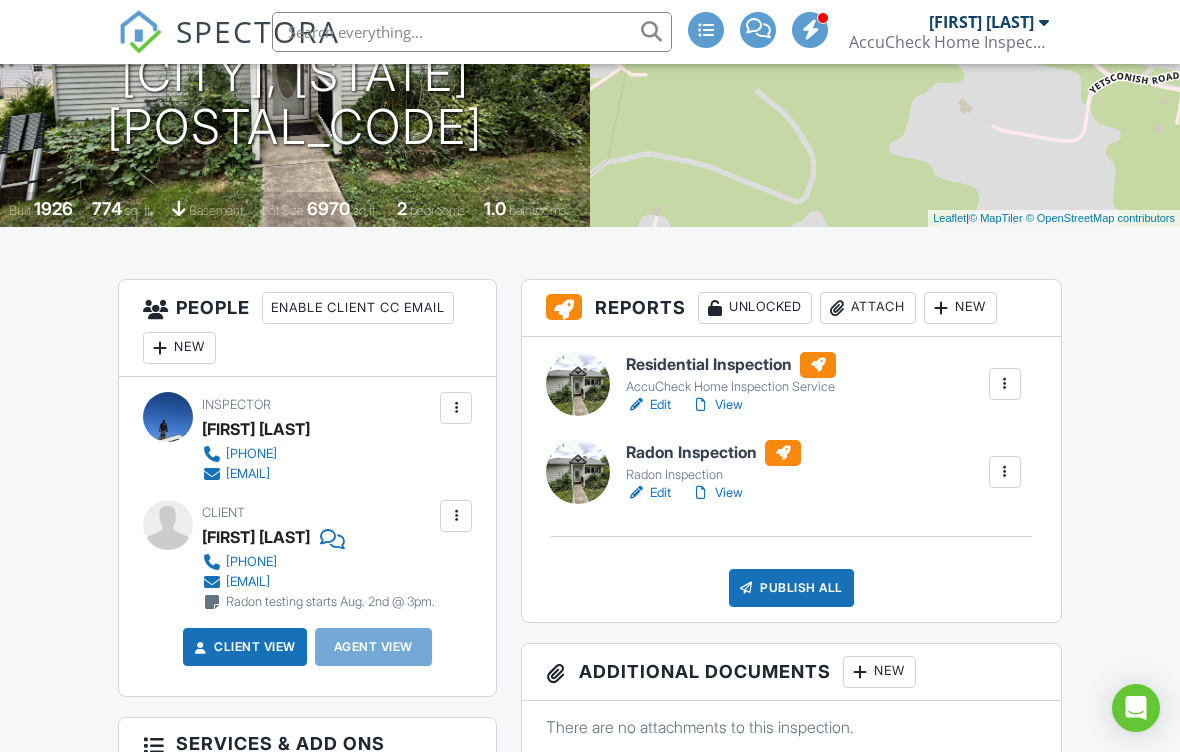 click on "Publish All" at bounding box center (791, 588) 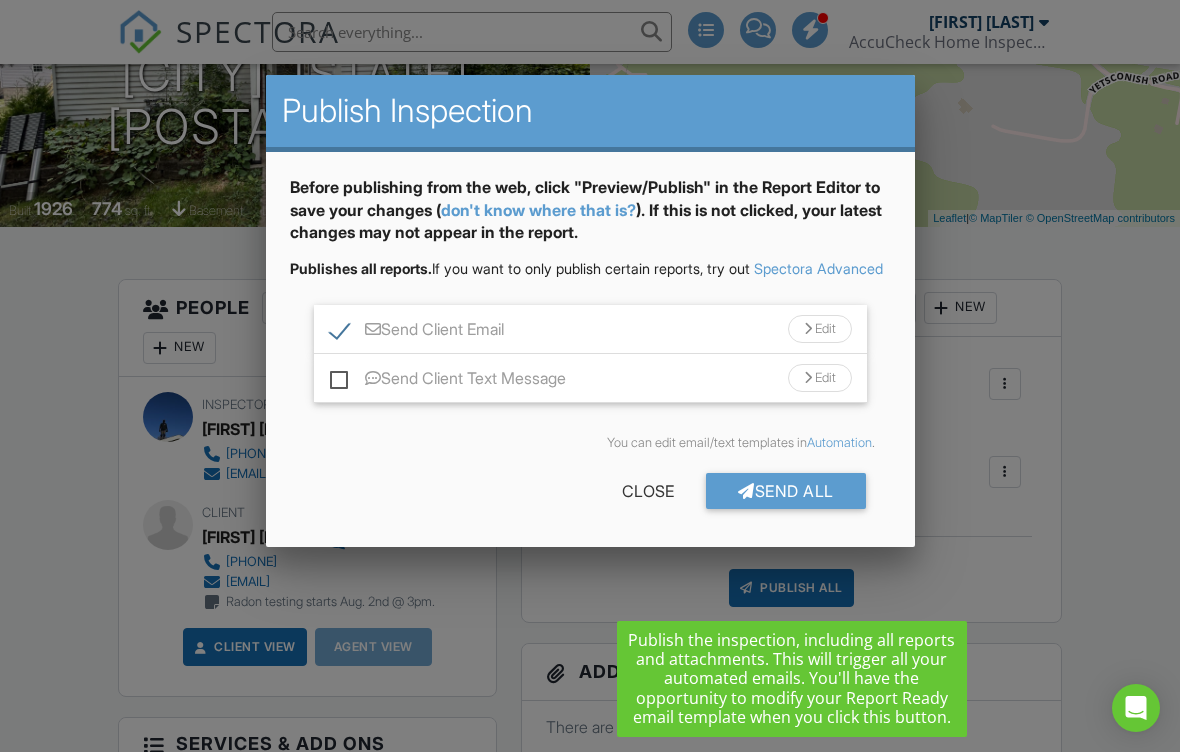 click on "Send Client Email
Edit" at bounding box center (590, 329) 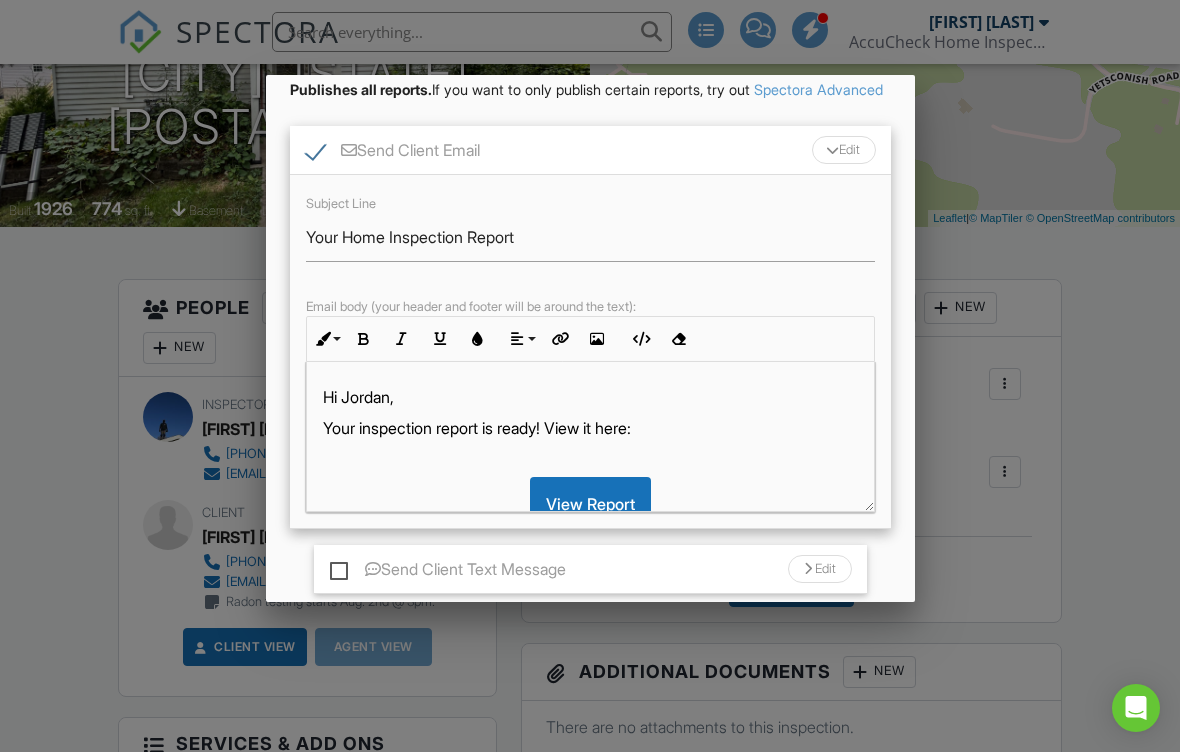 scroll, scrollTop: 183, scrollLeft: 0, axis: vertical 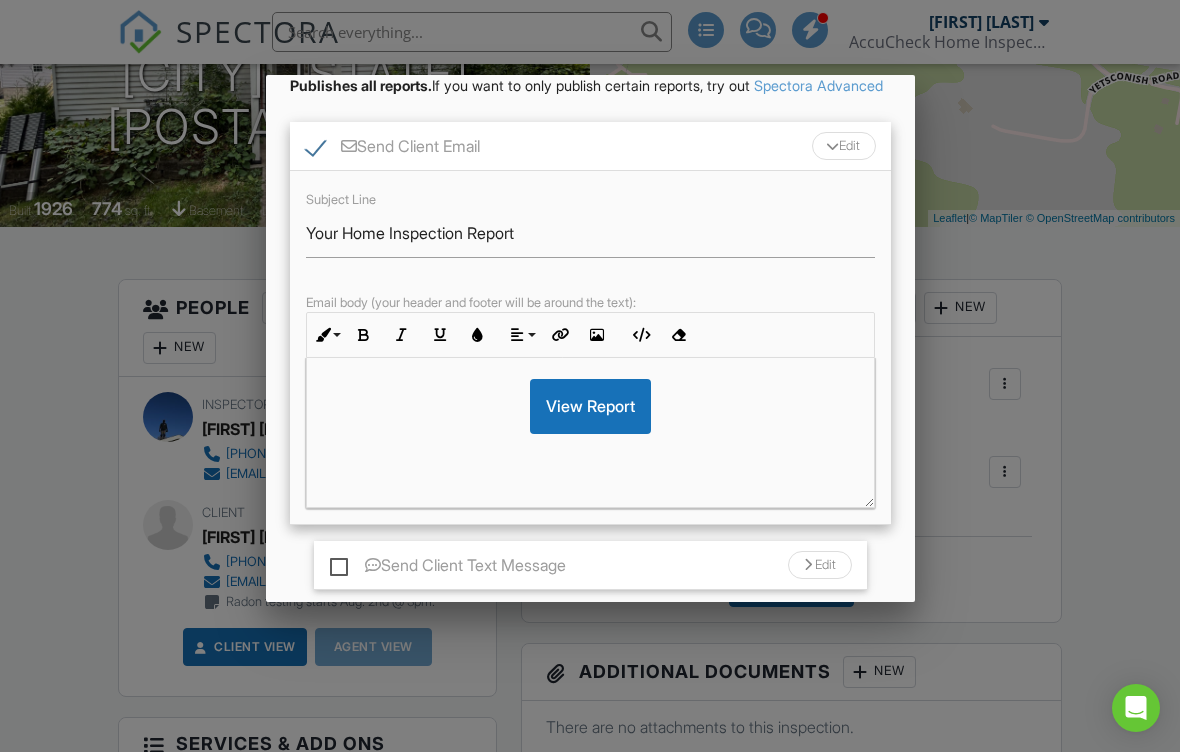 click on "View Report" 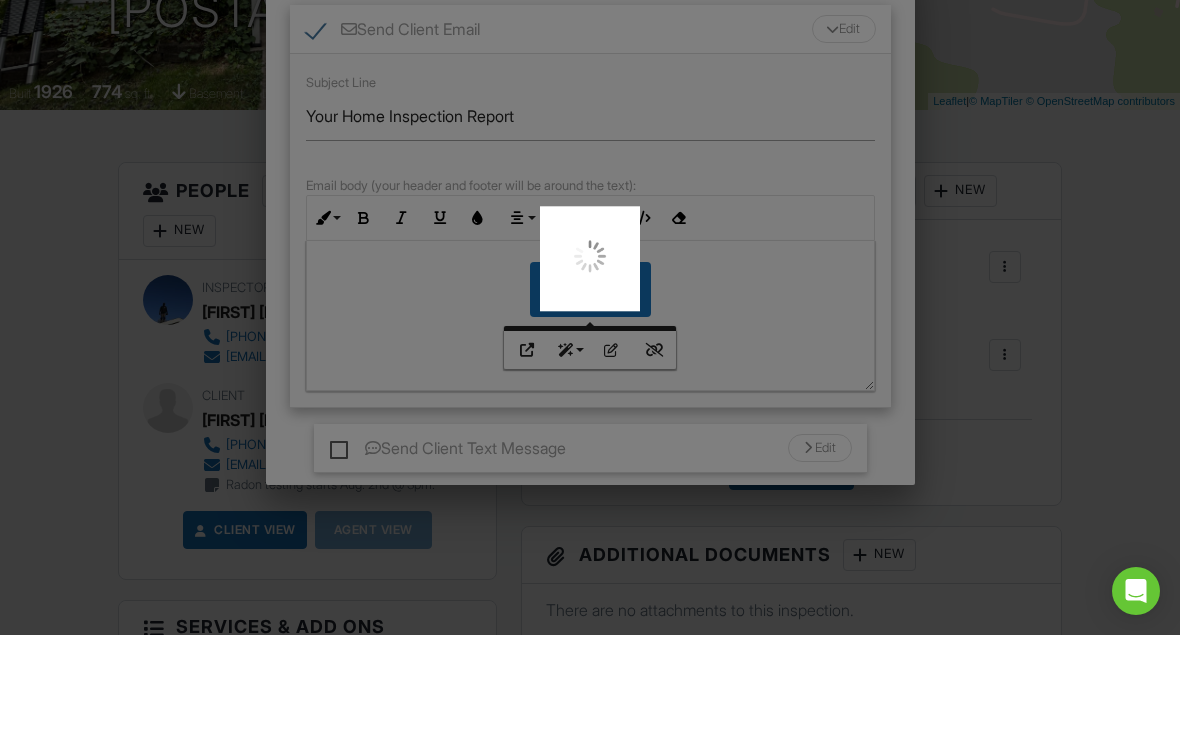 click at bounding box center (590, 376) 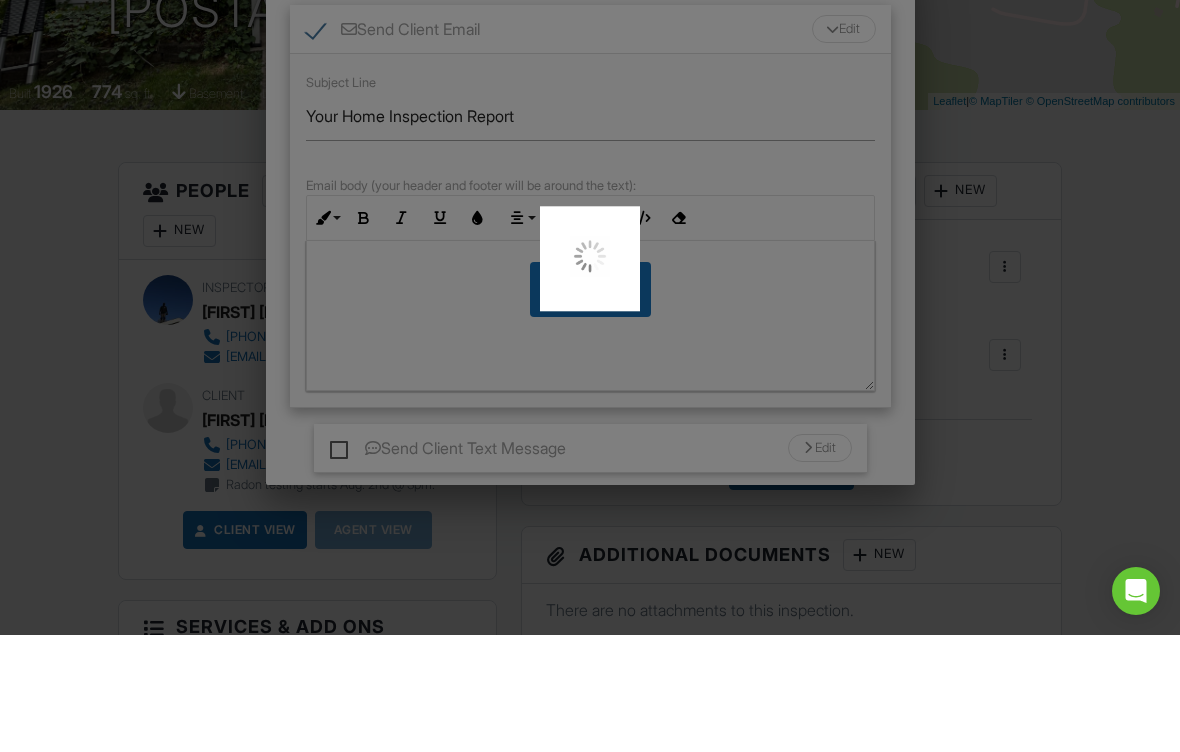 scroll, scrollTop: 445, scrollLeft: 0, axis: vertical 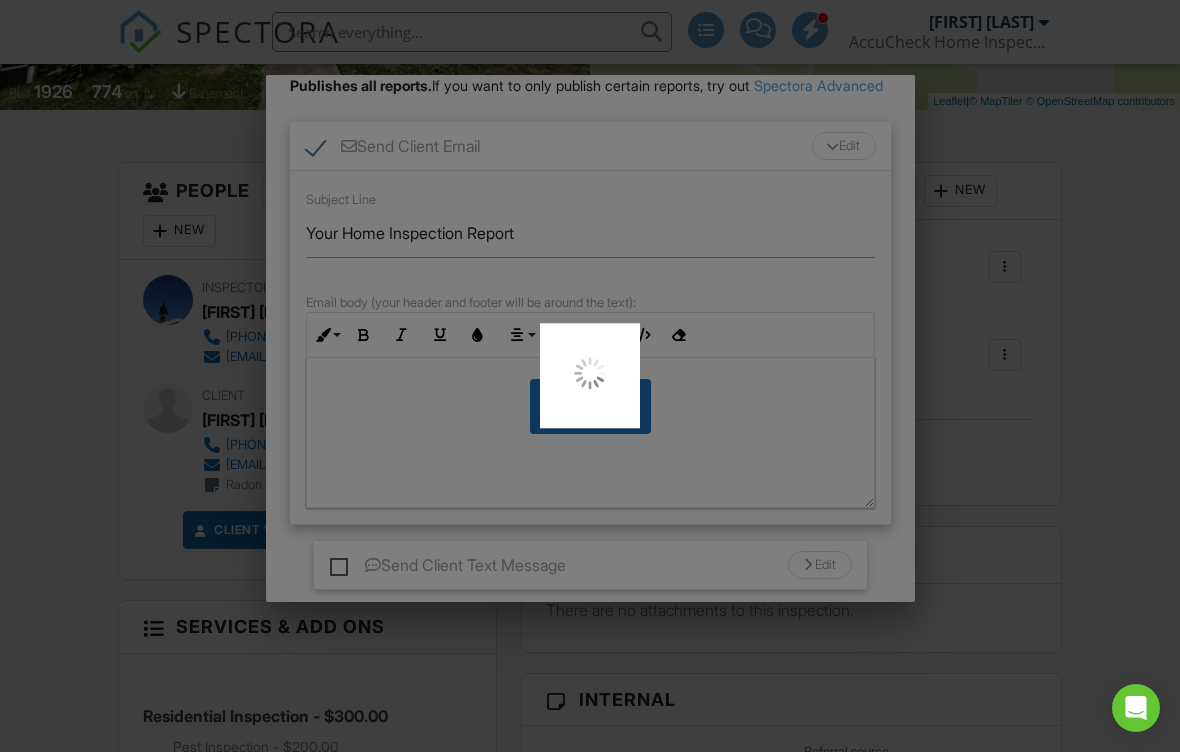 click at bounding box center [590, 376] 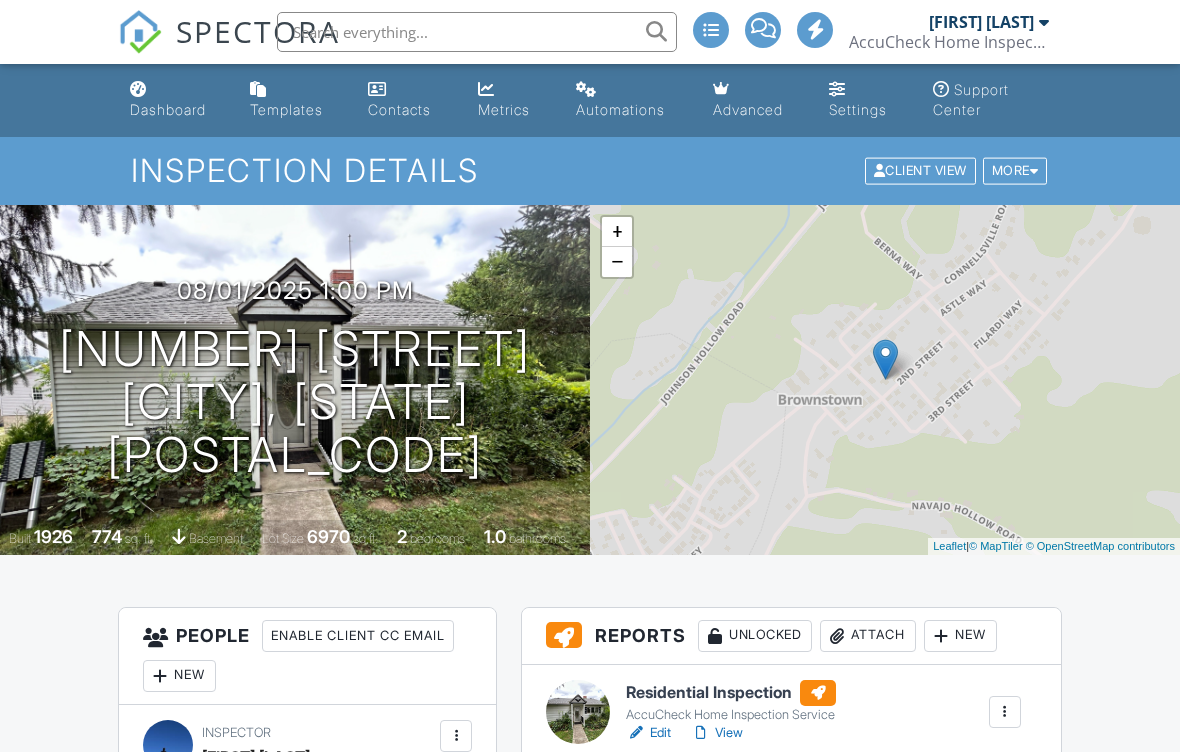 scroll, scrollTop: 0, scrollLeft: 0, axis: both 